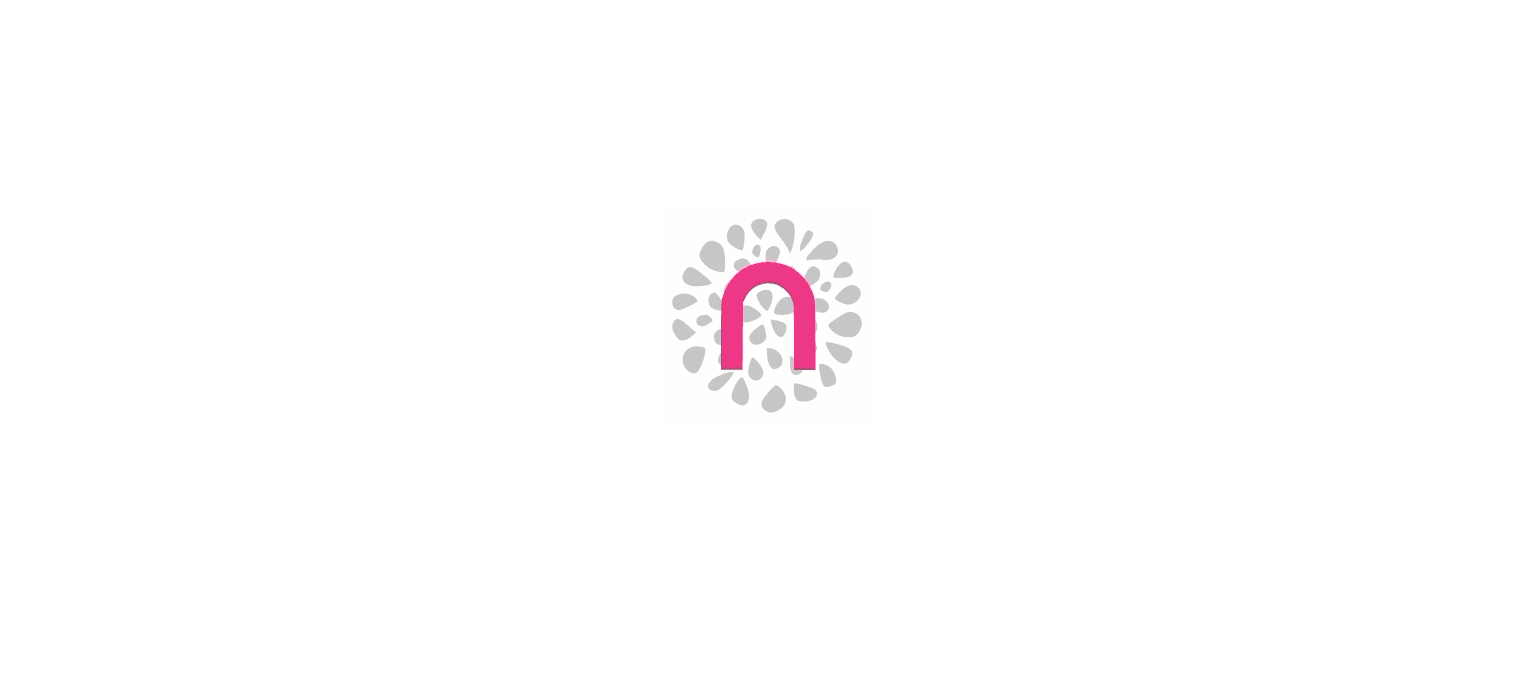scroll, scrollTop: 0, scrollLeft: 0, axis: both 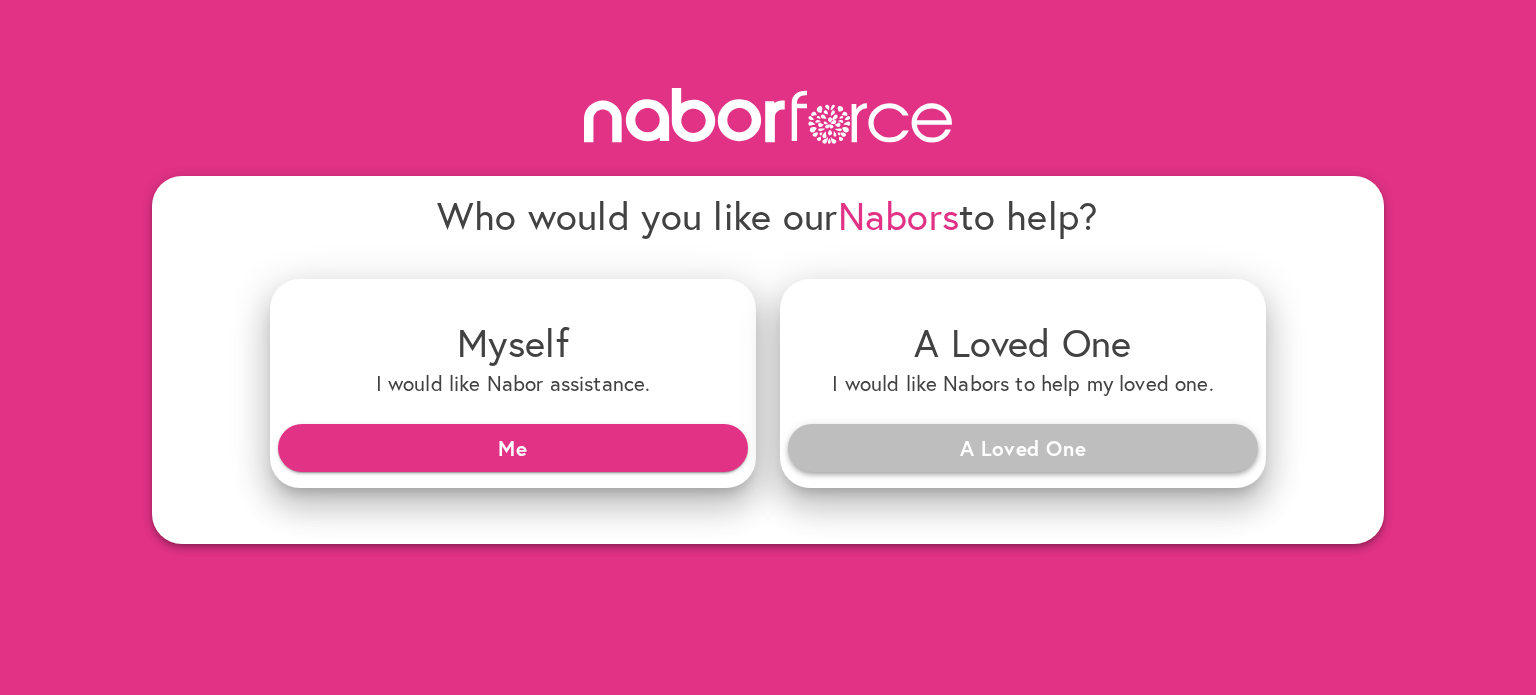 click on "A Loved One" at bounding box center (1023, 448) 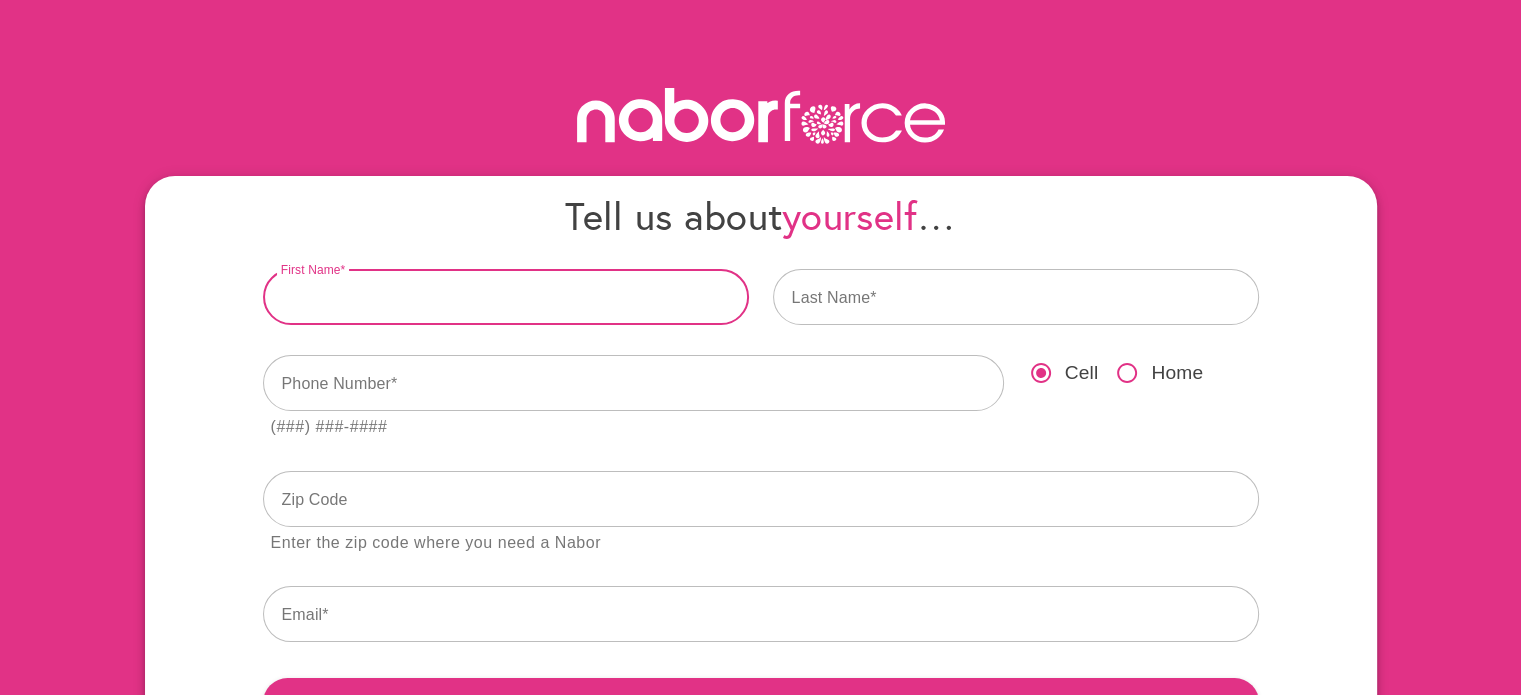 click at bounding box center [506, 297] 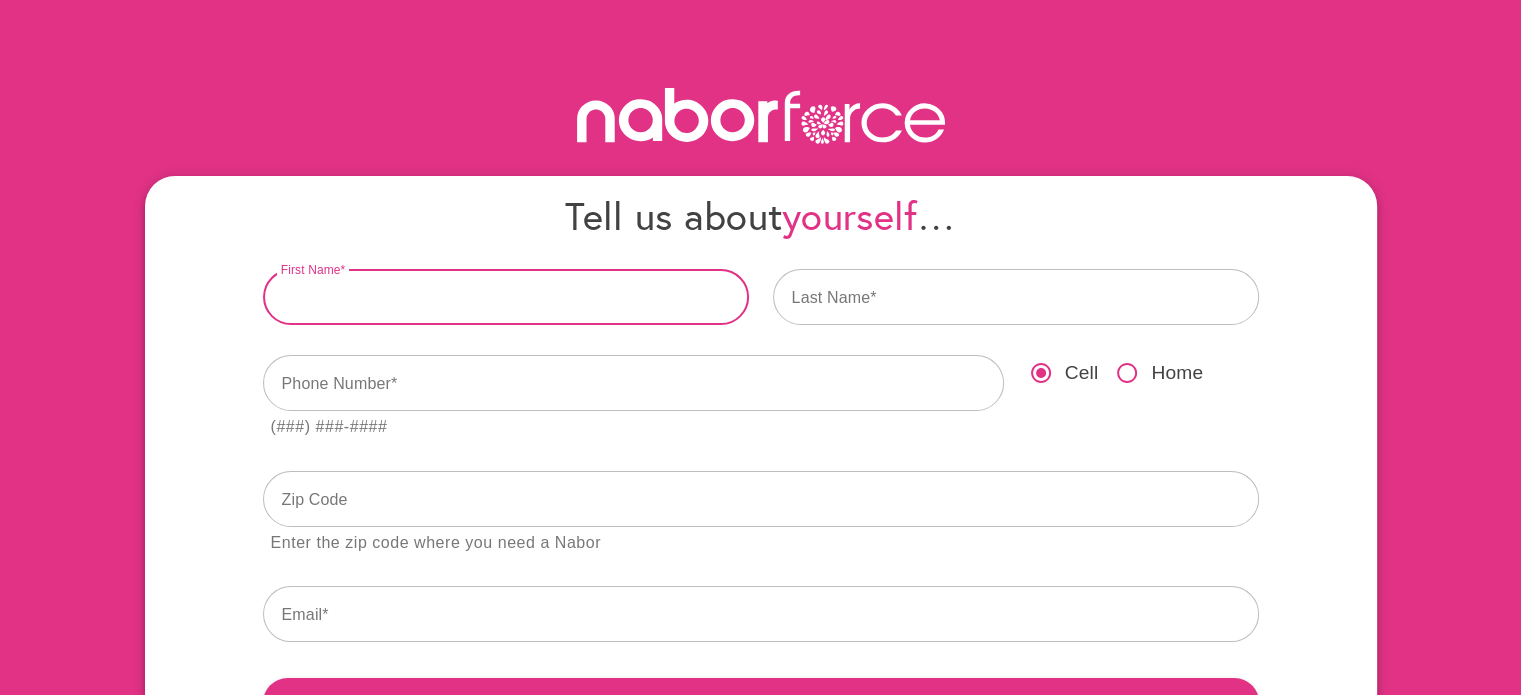 type on "******" 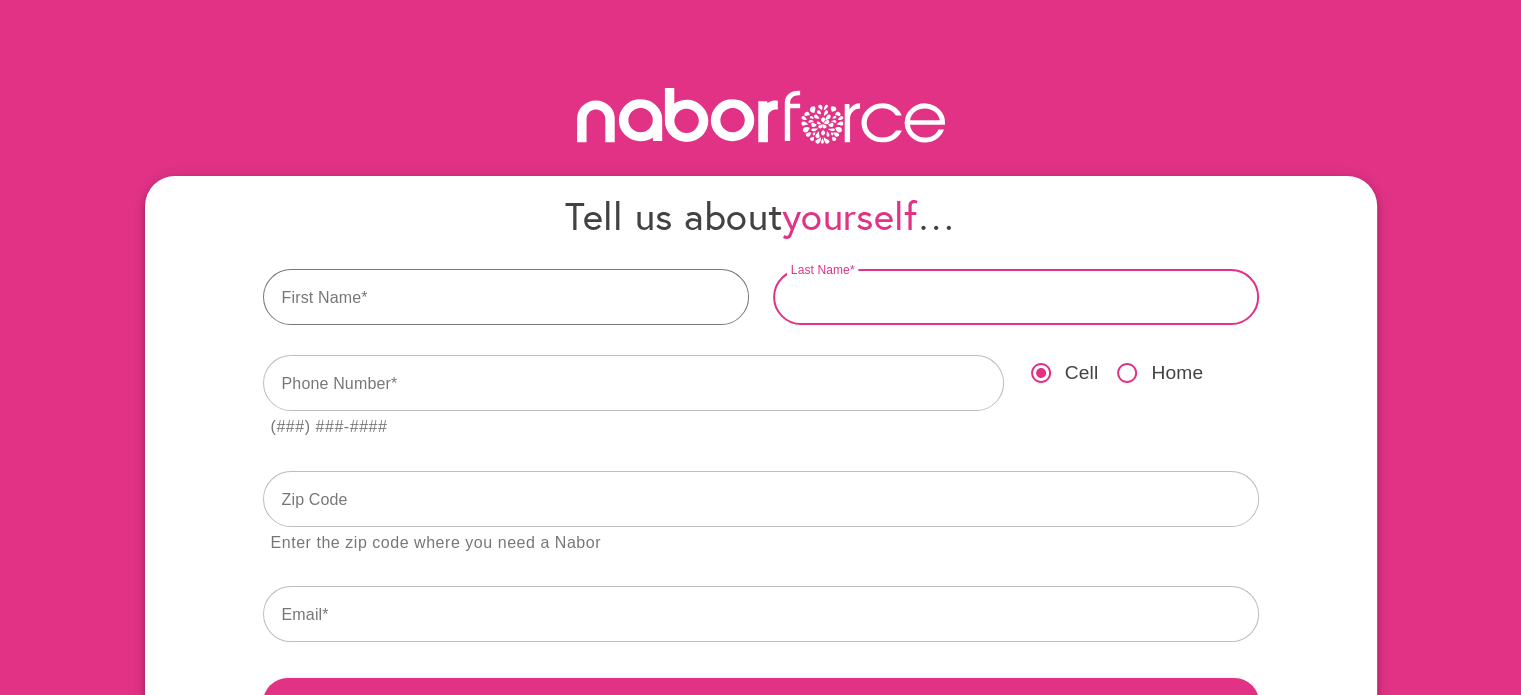 type on "********" 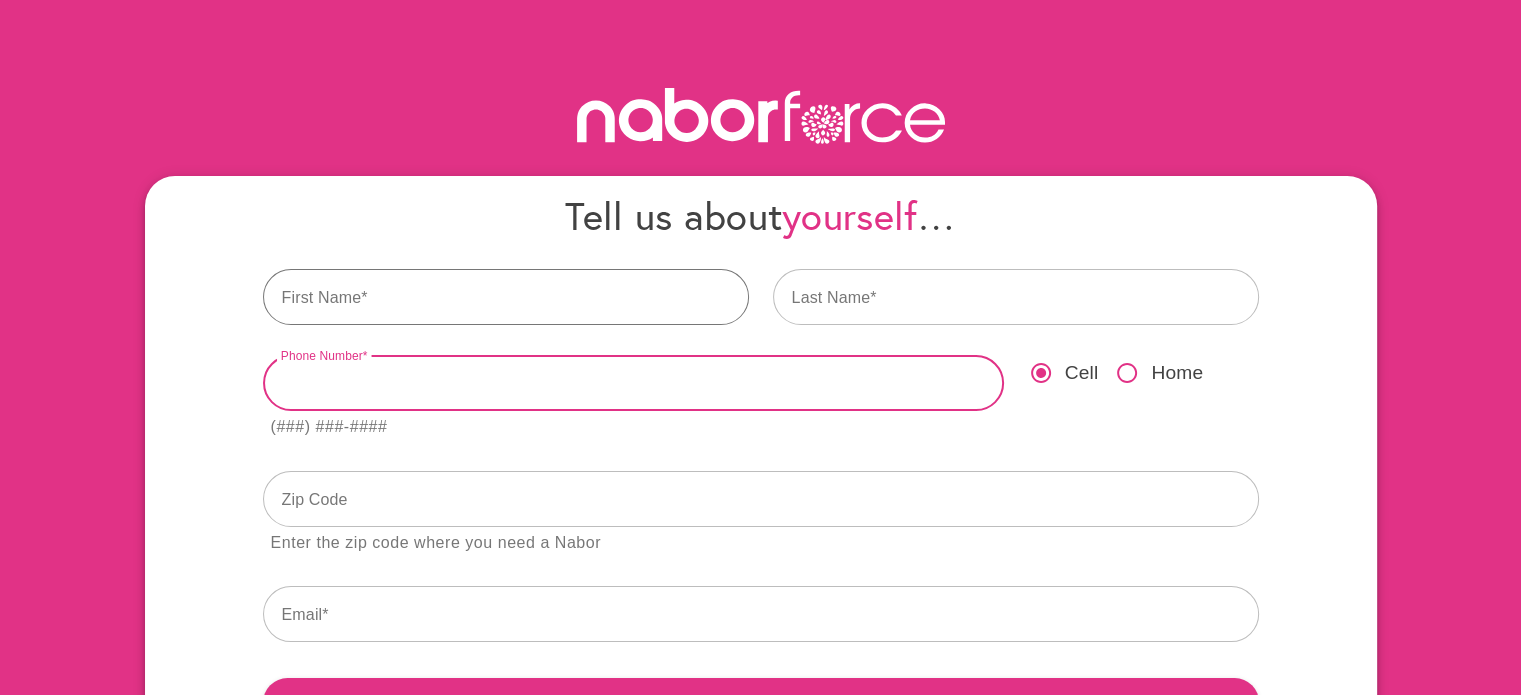 type on "**********" 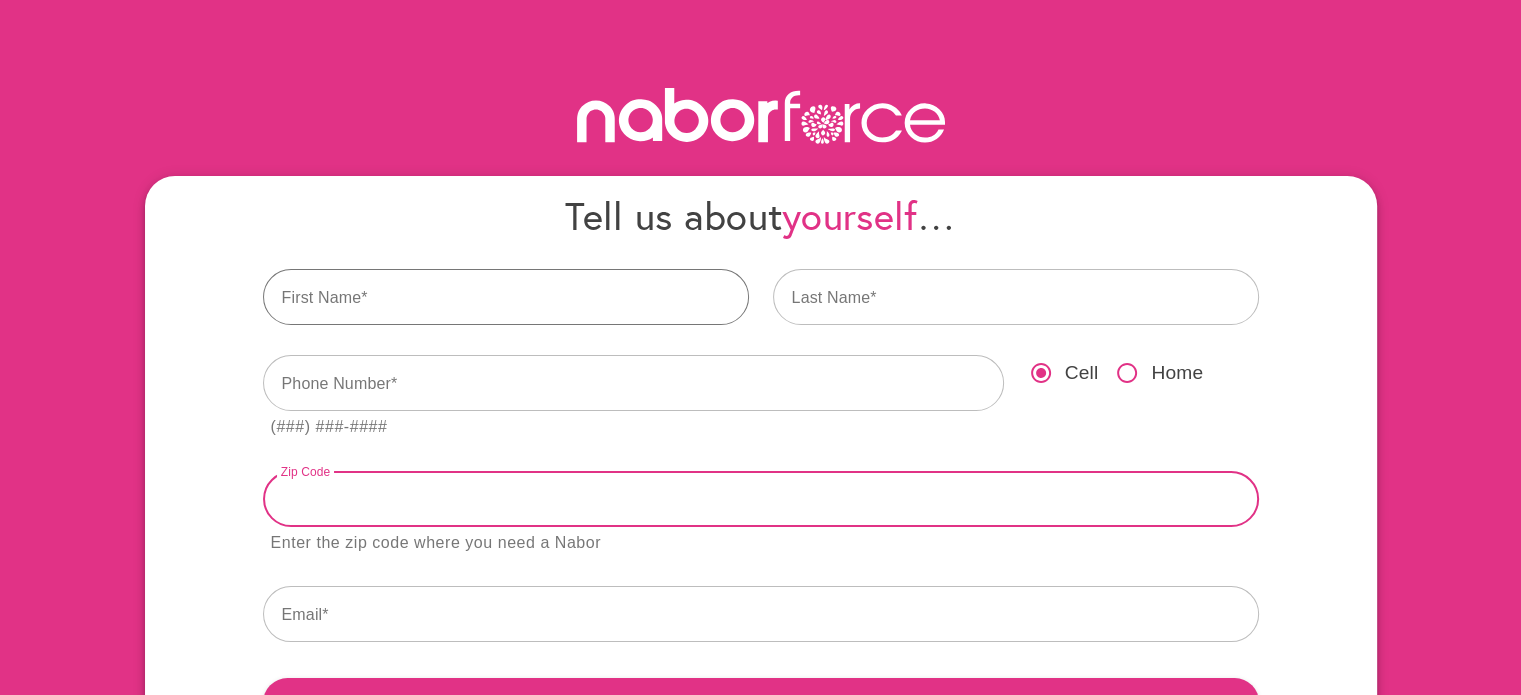 type on "*****" 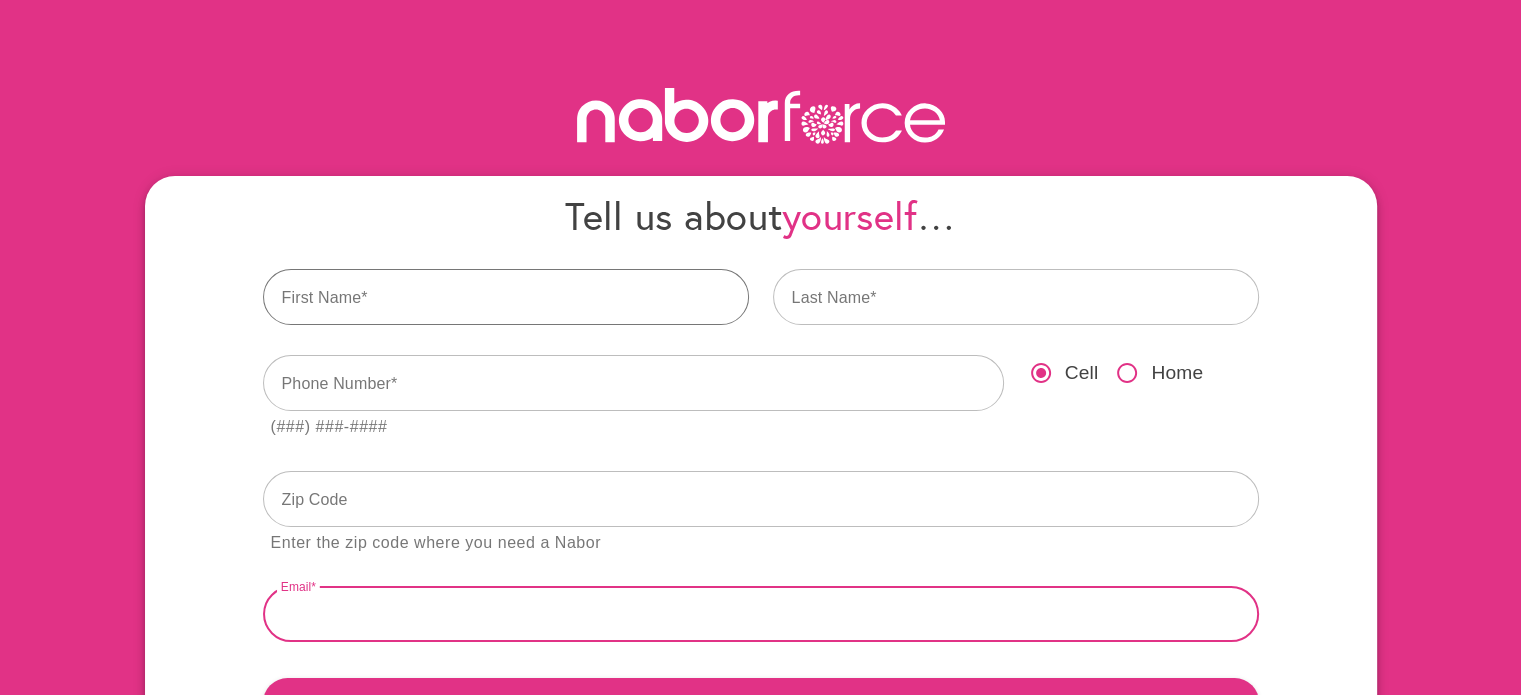 type on "**********" 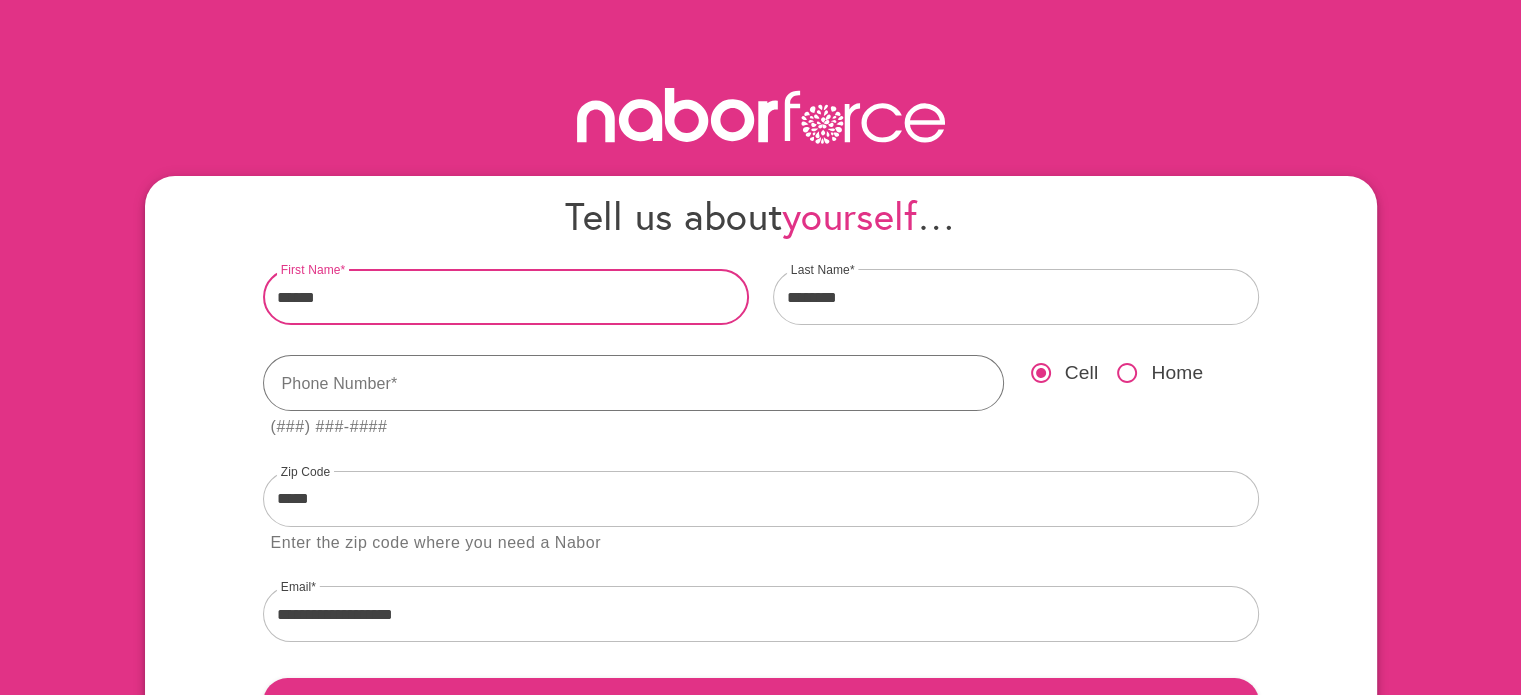 drag, startPoint x: 412, startPoint y: 389, endPoint x: 285, endPoint y: 395, distance: 127.141655 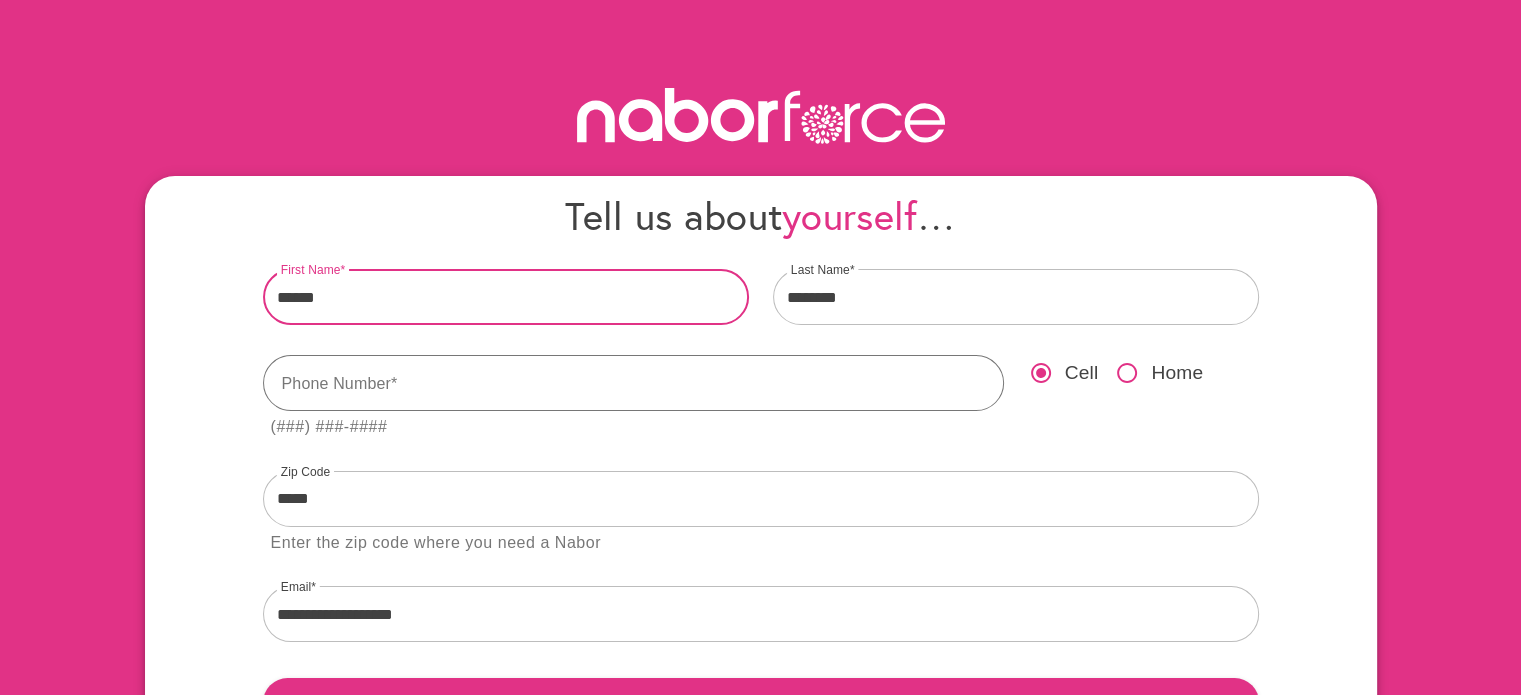 click on "**********" at bounding box center (633, 383) 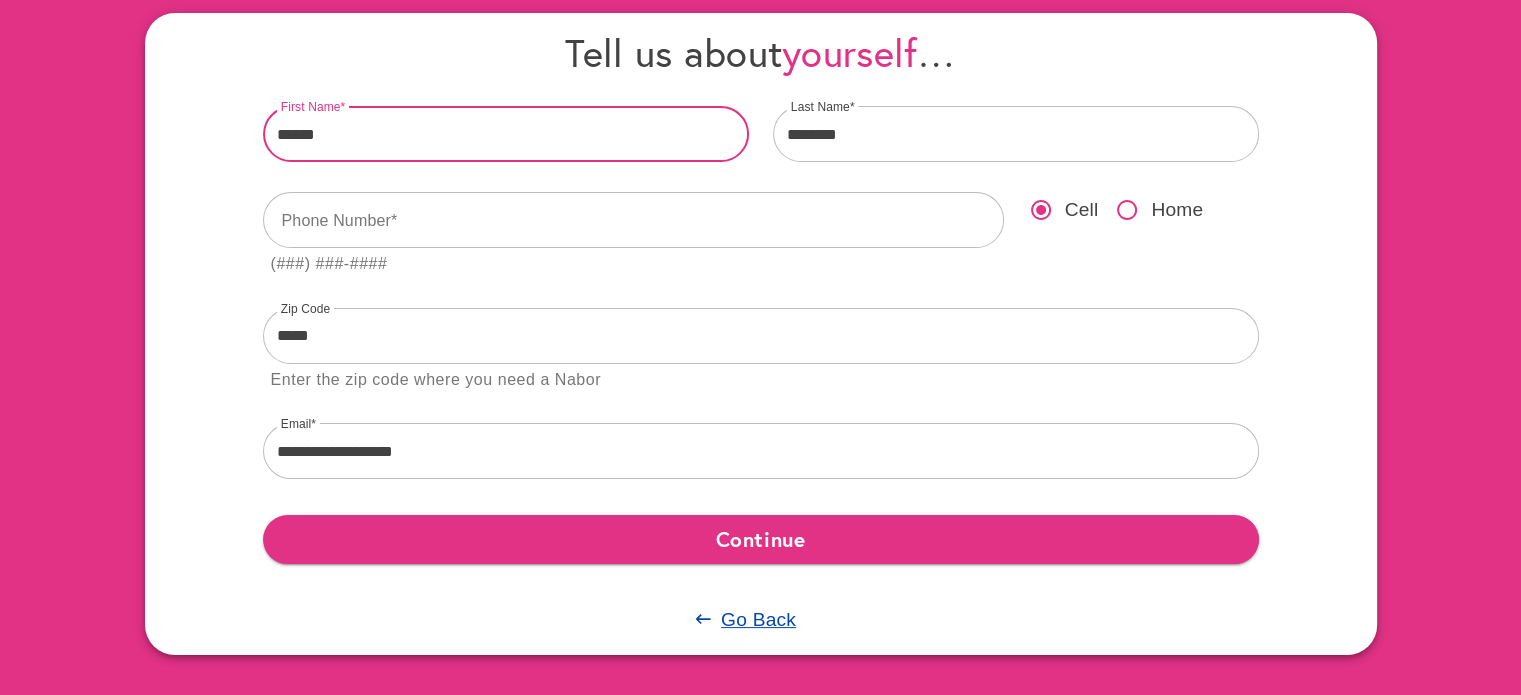 scroll, scrollTop: 229, scrollLeft: 0, axis: vertical 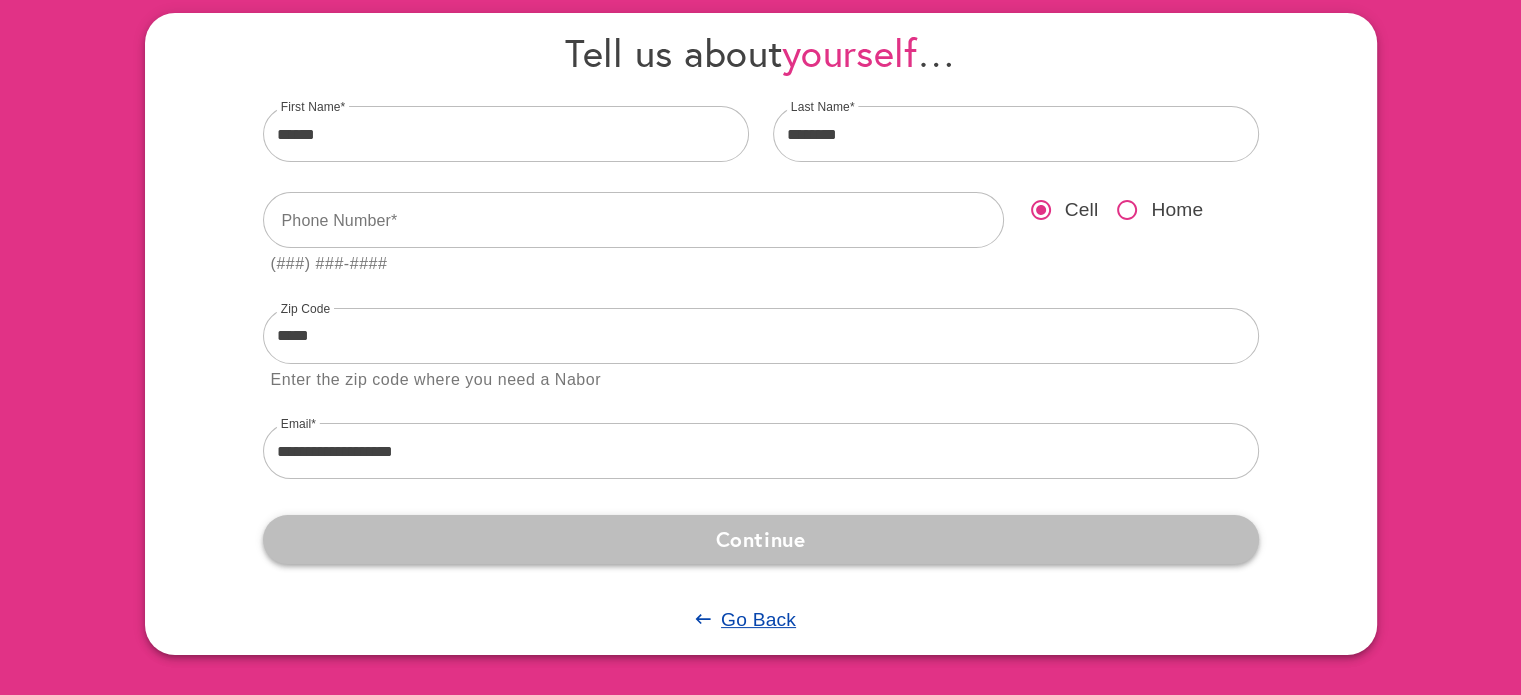 click on "Continue" at bounding box center (761, 539) 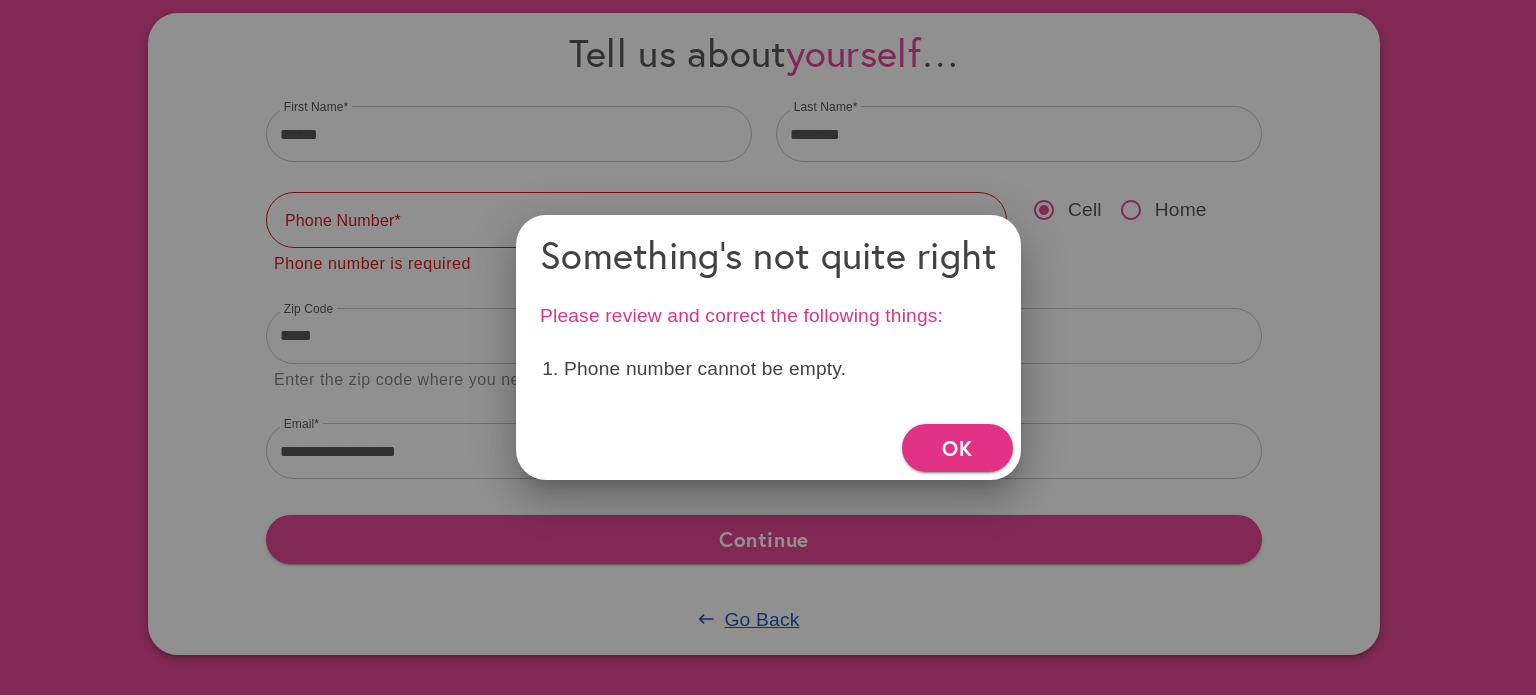 drag, startPoint x: 987, startPoint y: 495, endPoint x: 966, endPoint y: 479, distance: 26.400757 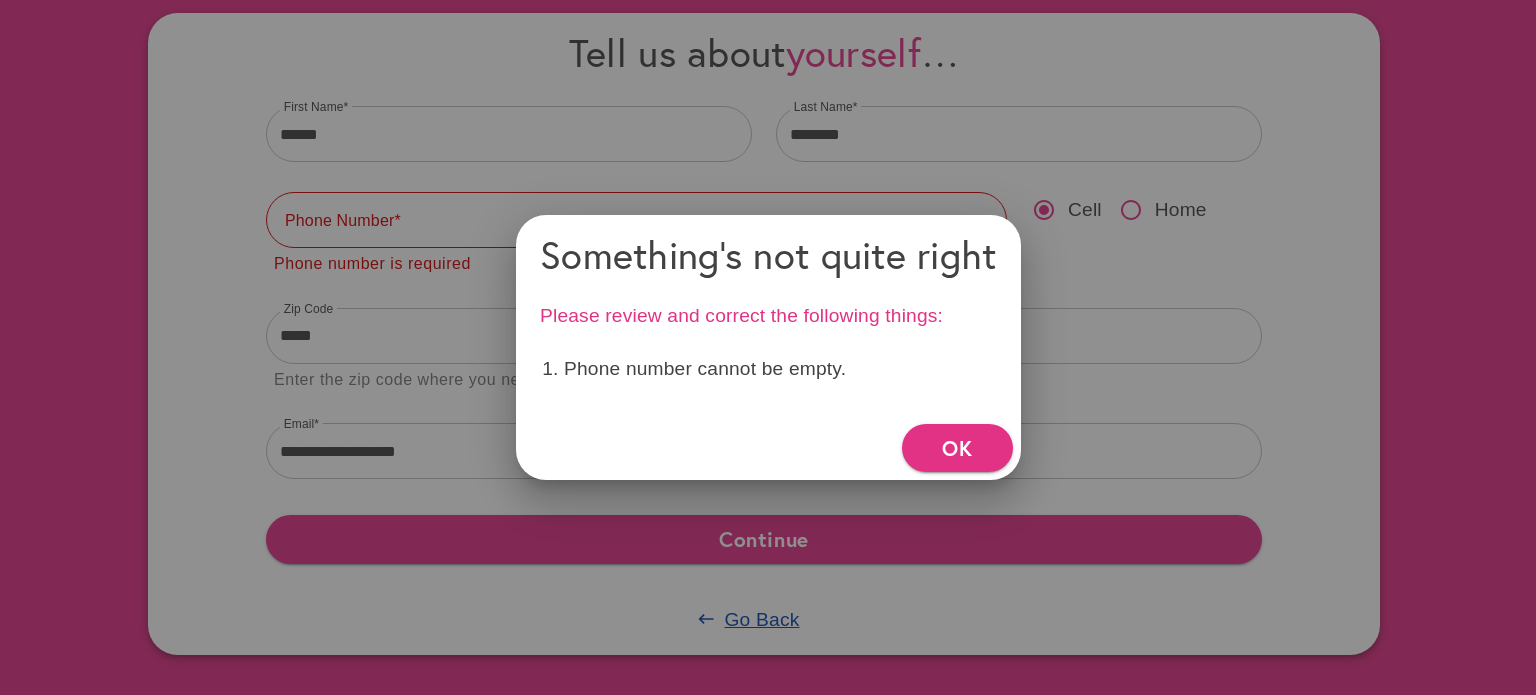 click on "OK" at bounding box center [957, 448] 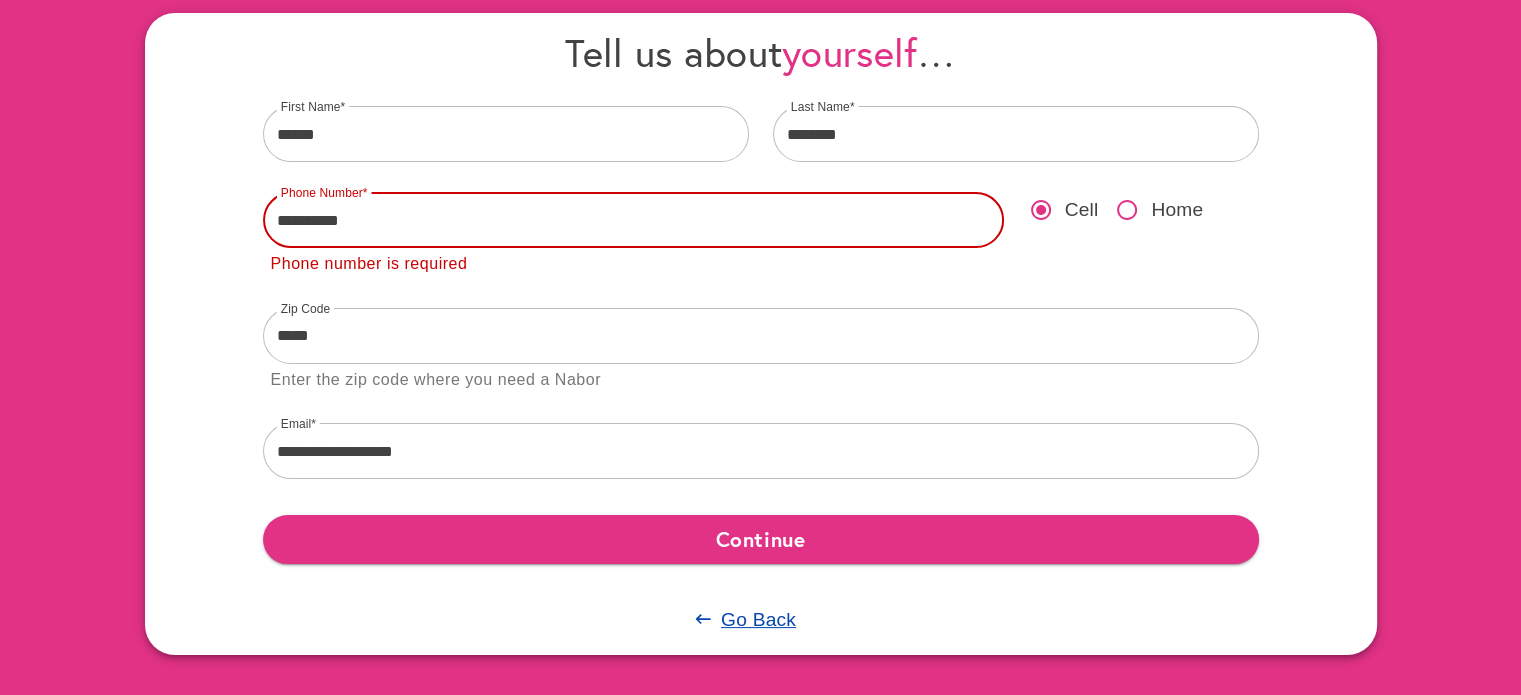click on "**********" at bounding box center (633, 220) 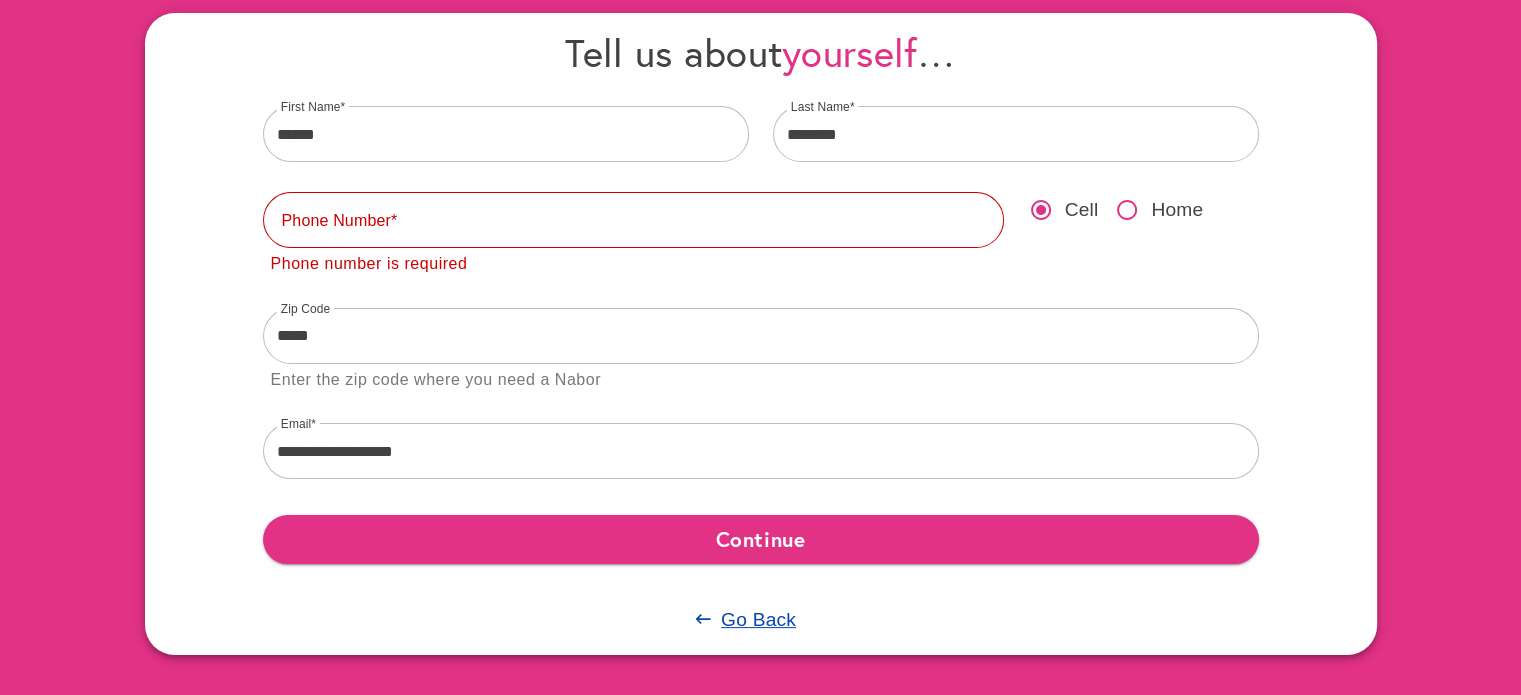 click on "**********" at bounding box center [761, 334] 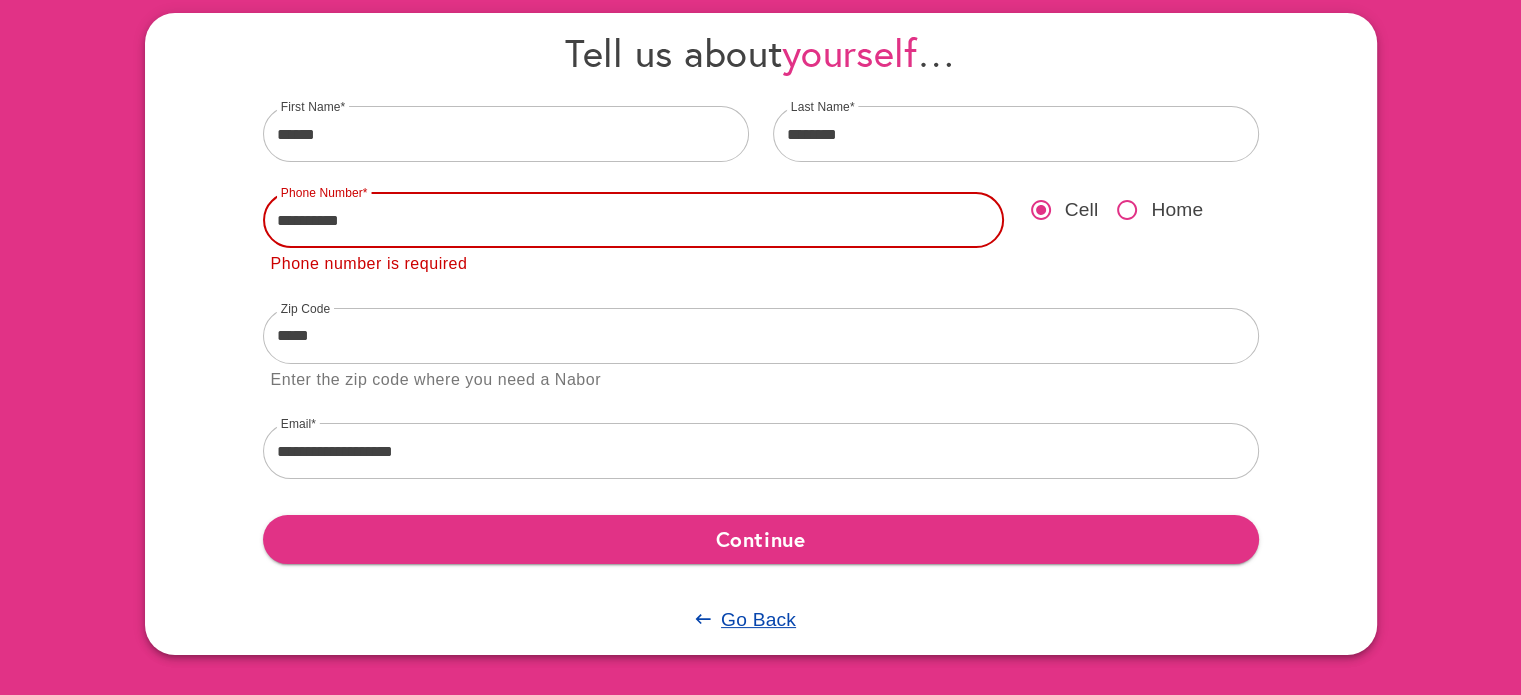 click on "**********" at bounding box center [633, 220] 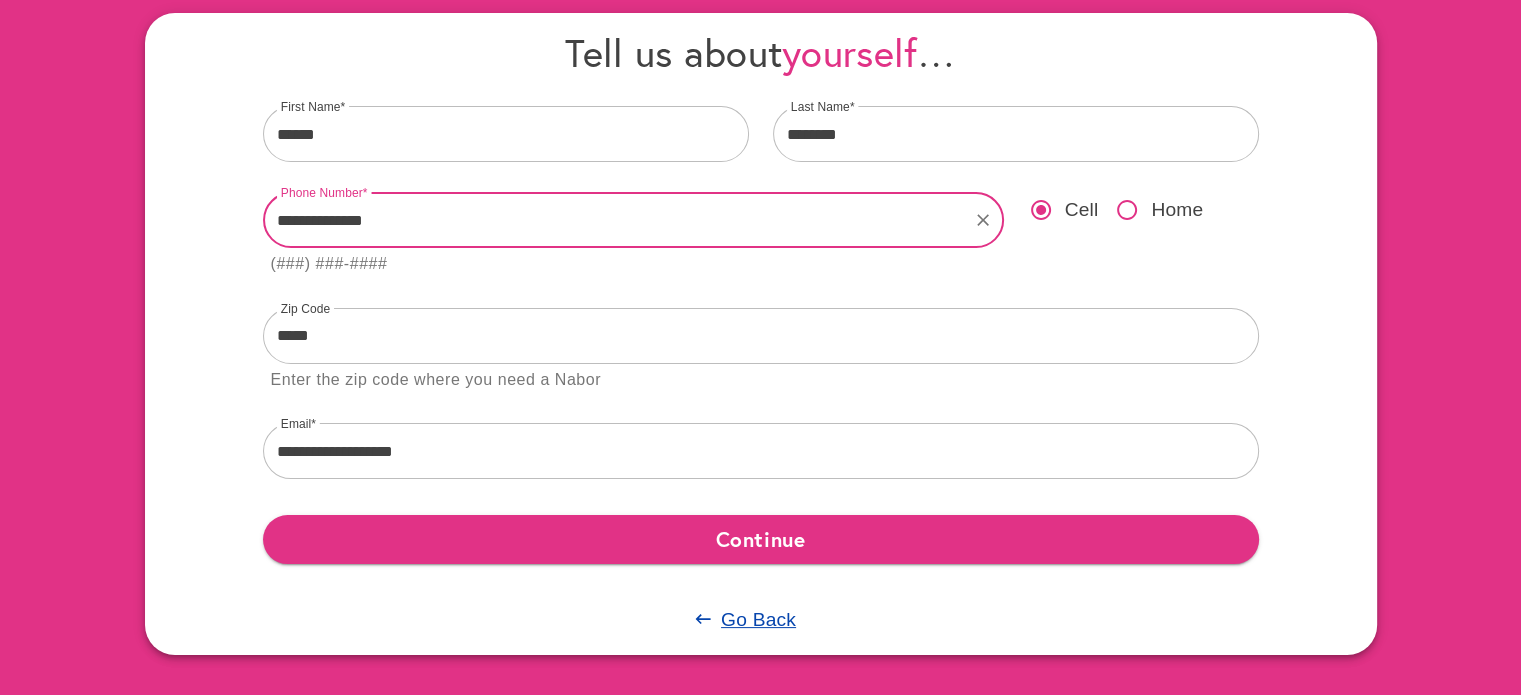 type on "**********" 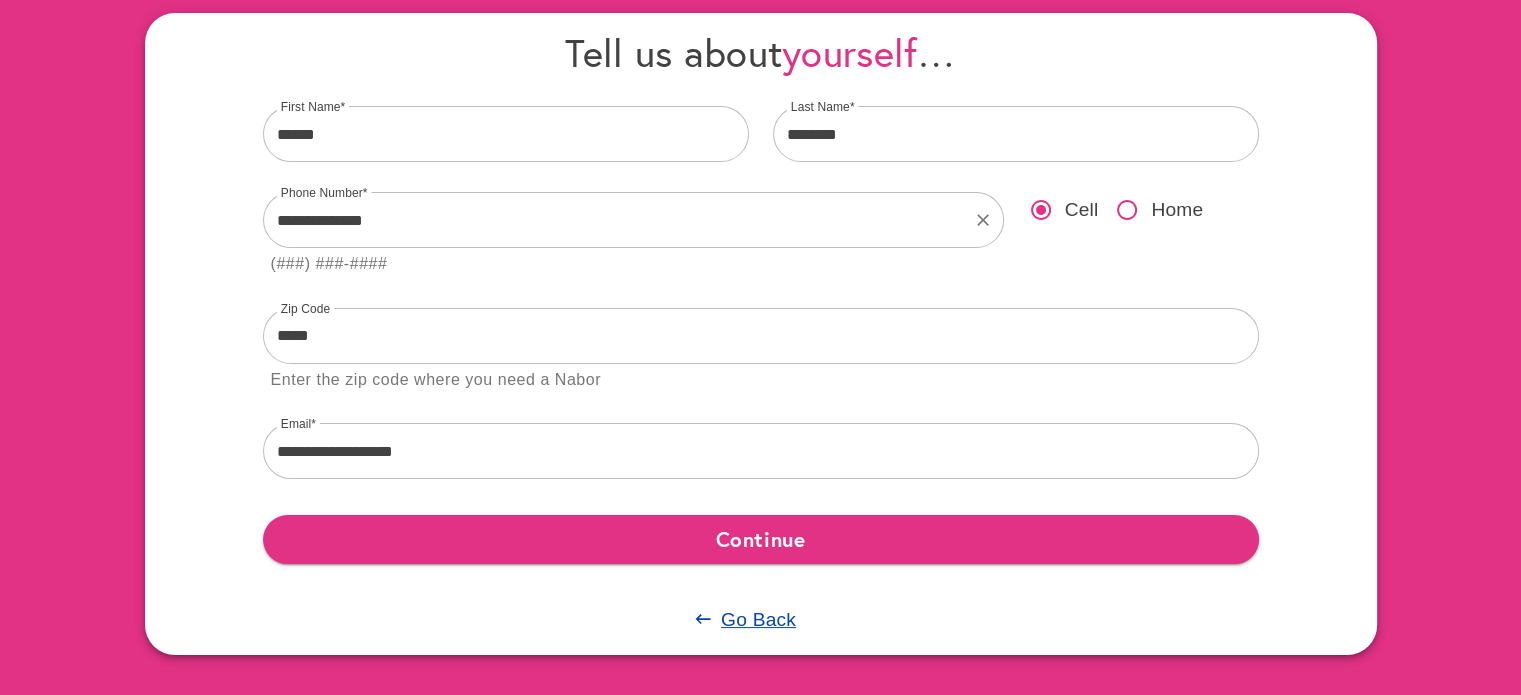 click on "**********" at bounding box center (761, 334) 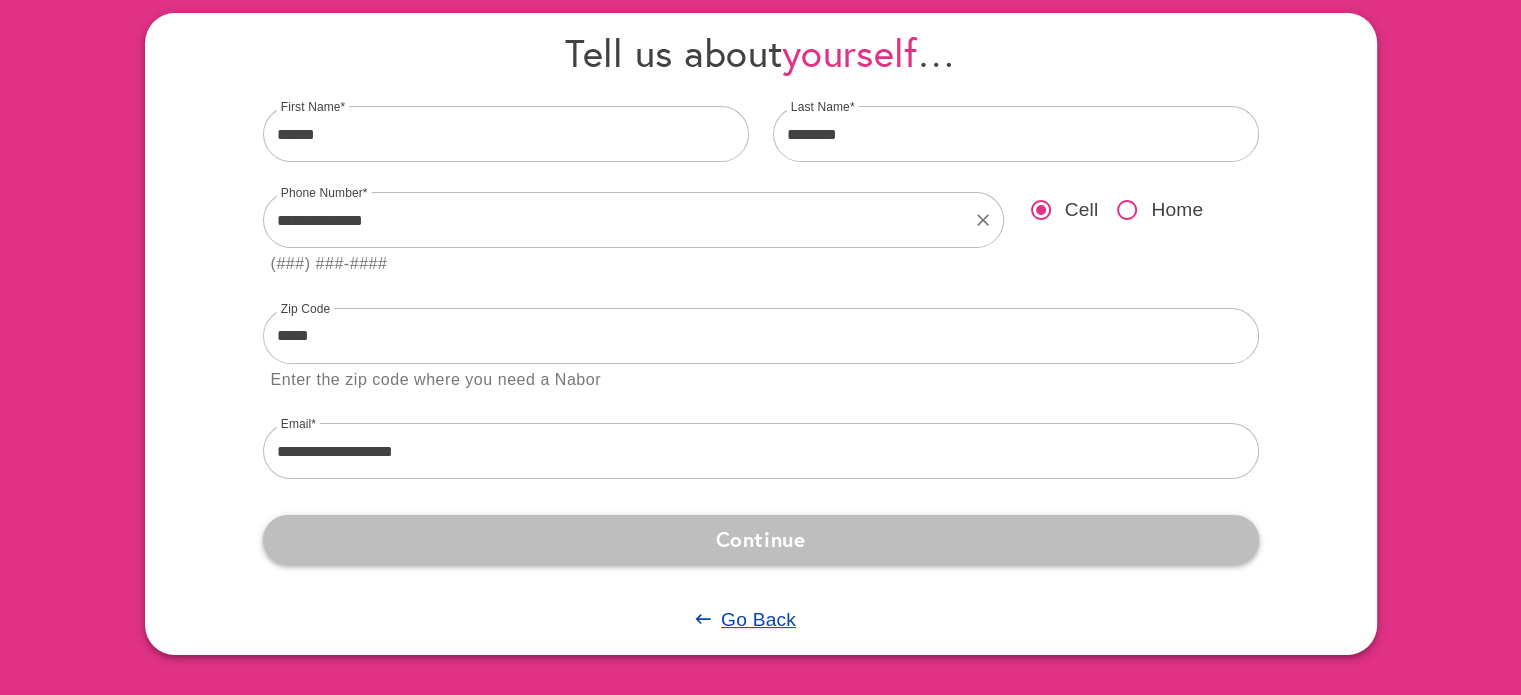 click on "Continue" at bounding box center (761, 539) 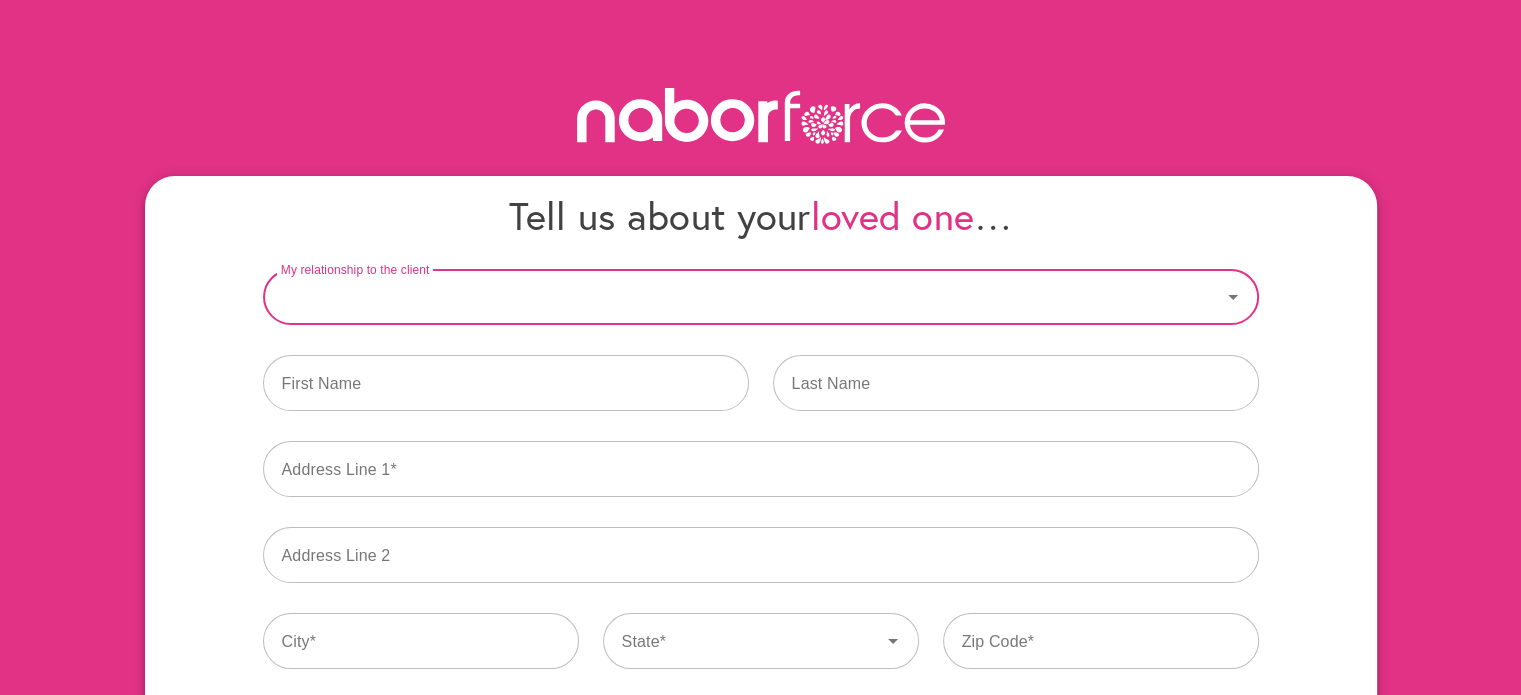 click on "My relationship to the client" at bounding box center (742, 297) 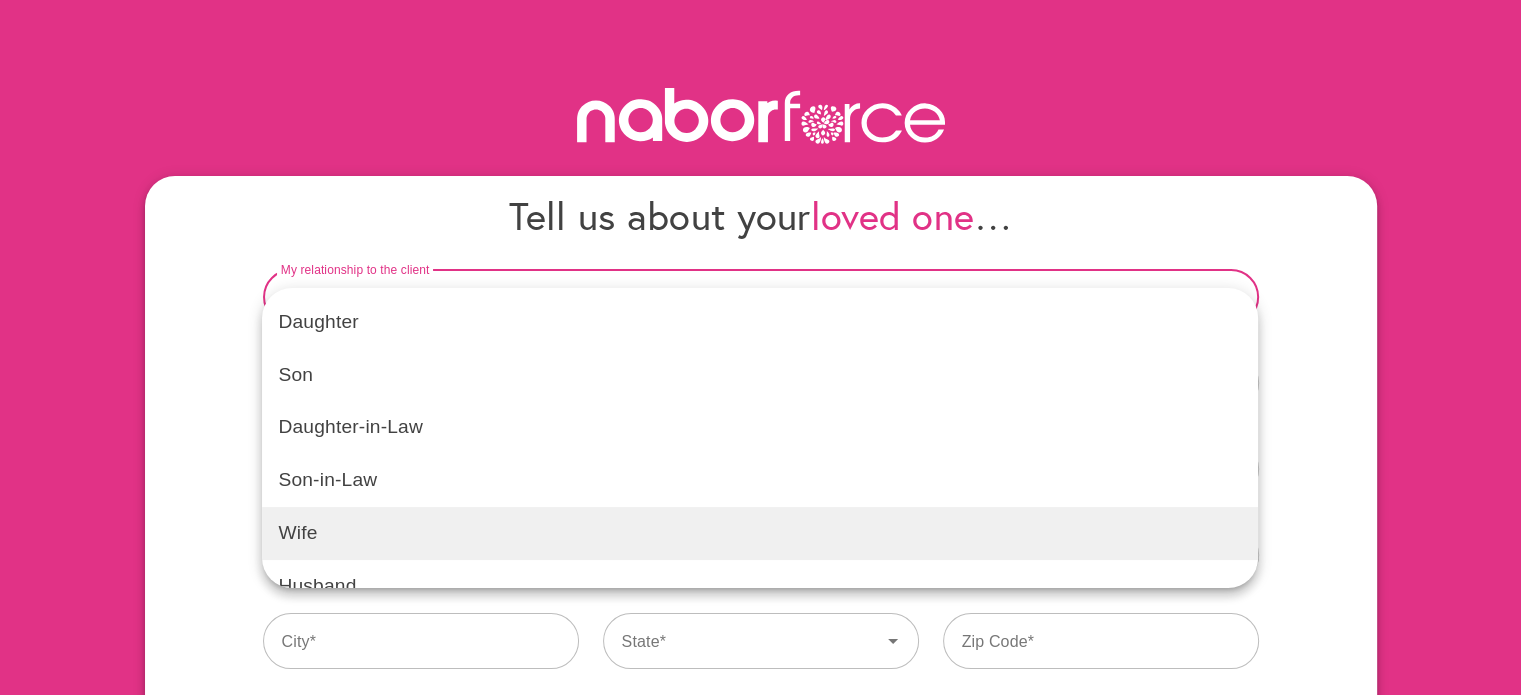 click on "Wife" at bounding box center [760, 533] 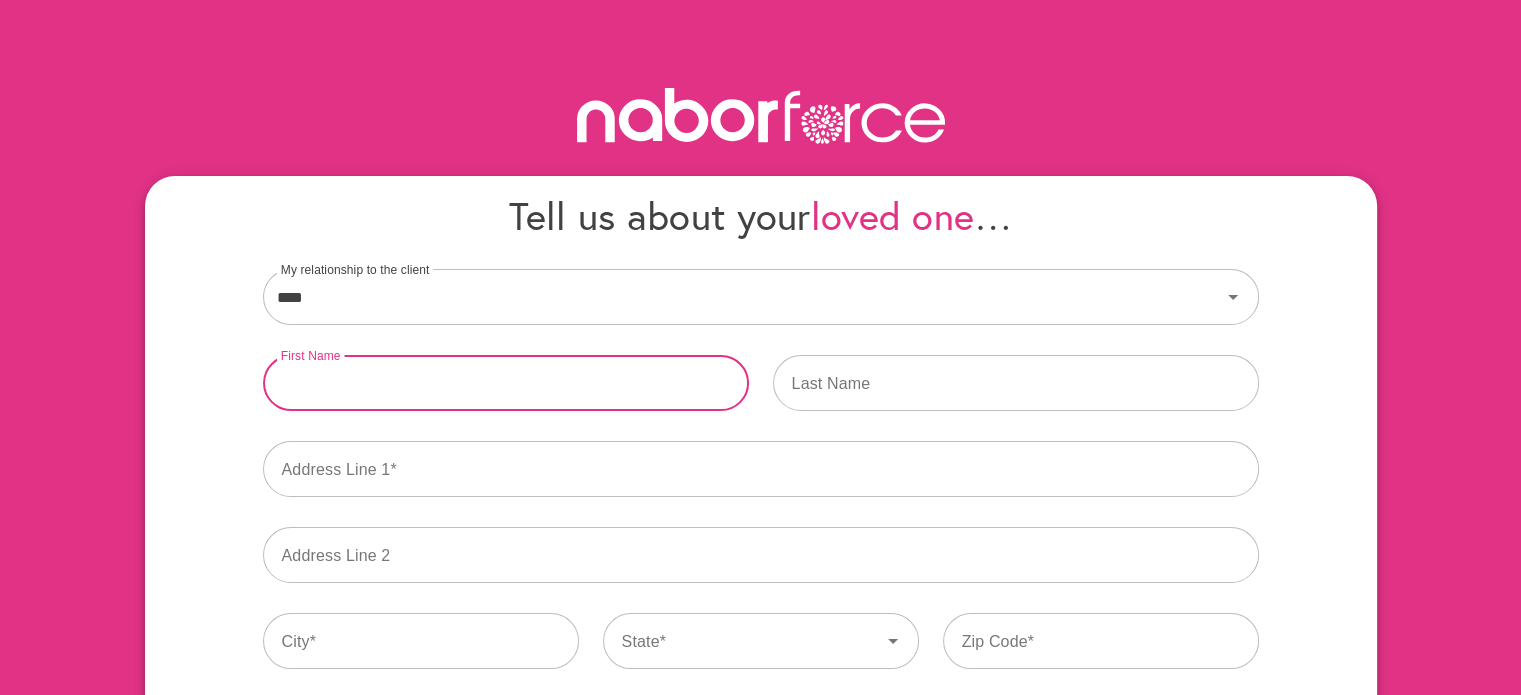 click at bounding box center [506, 383] 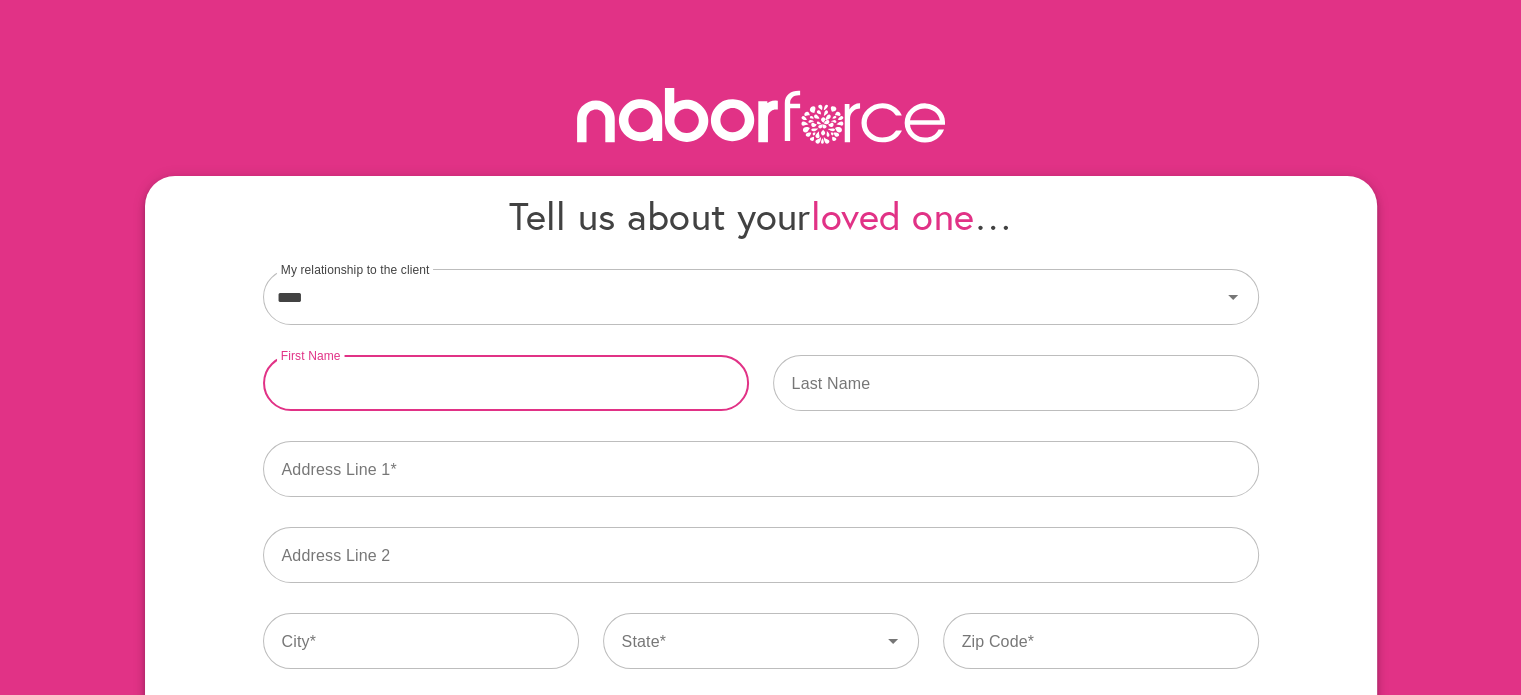 type on "*****" 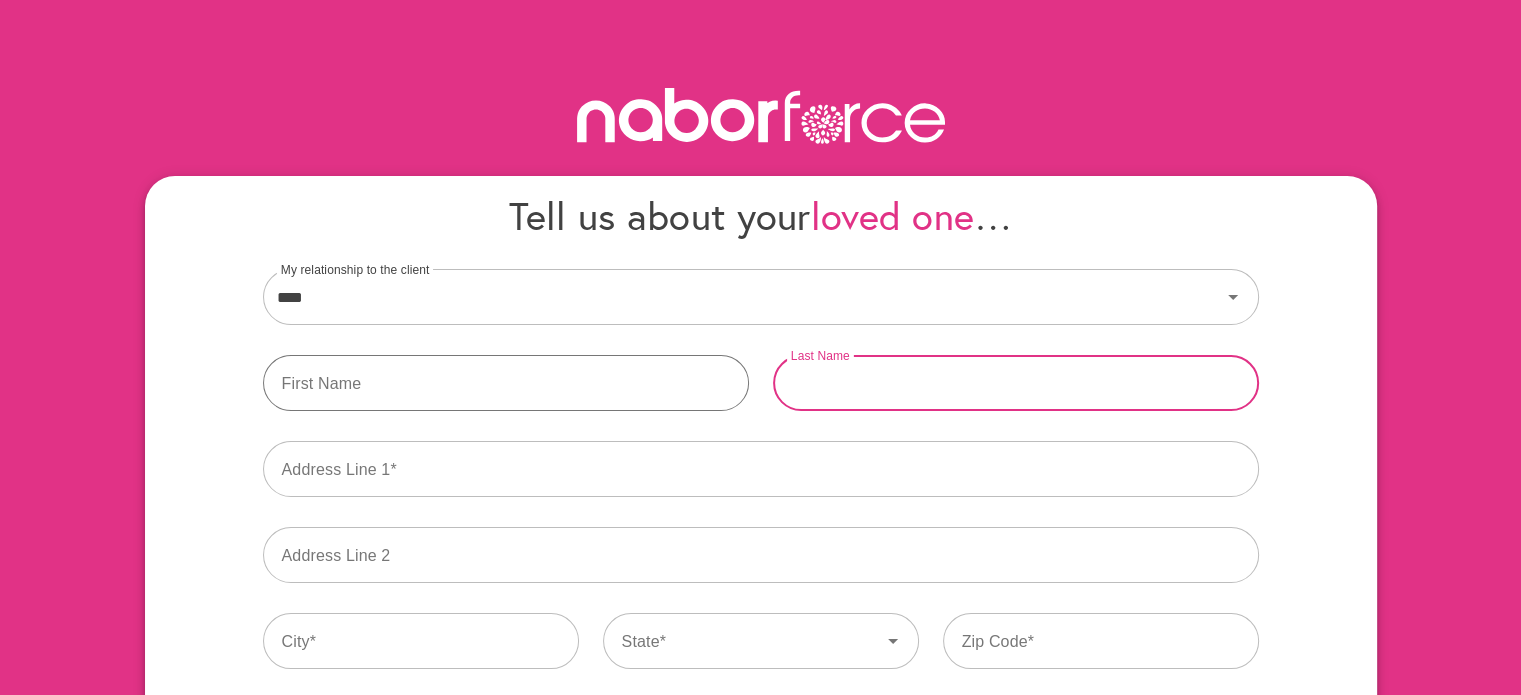 type on "********" 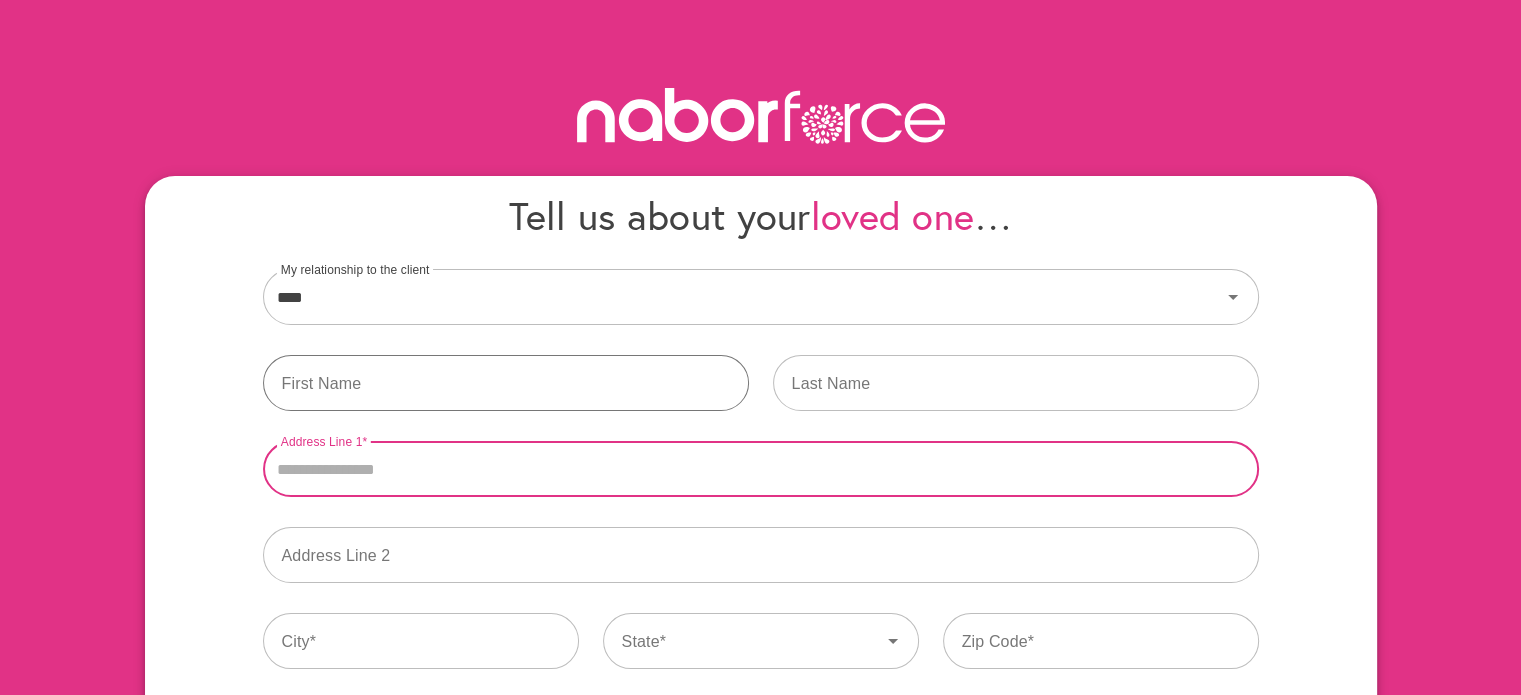 type on "**********" 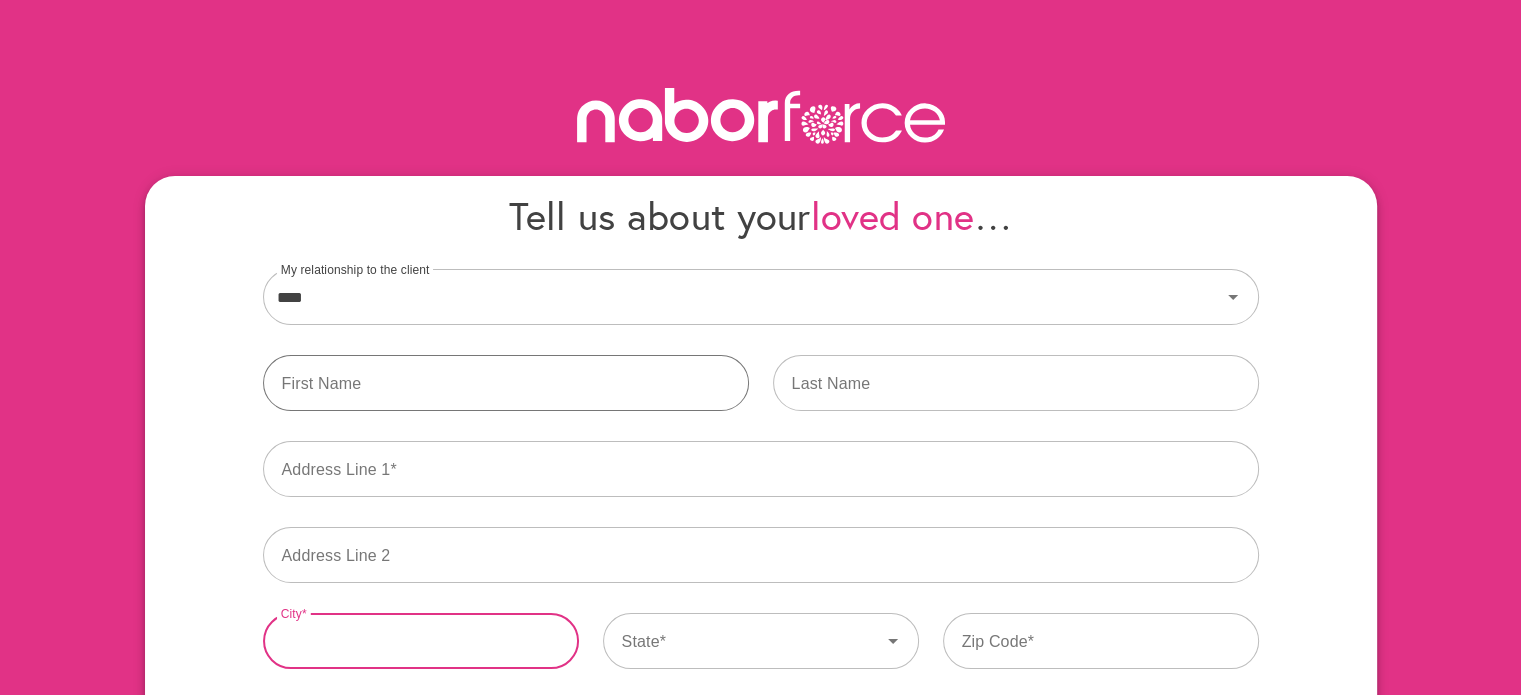 type on "**********" 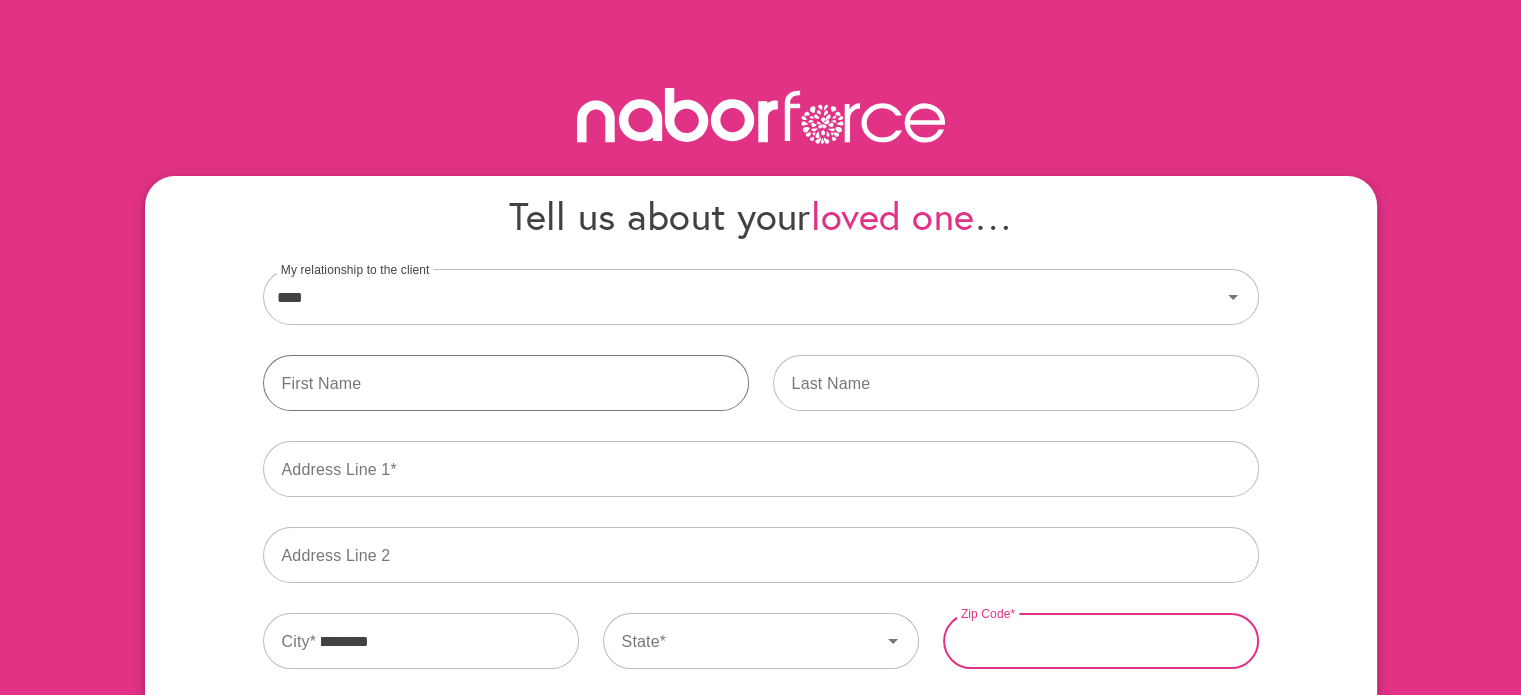 type on "*****" 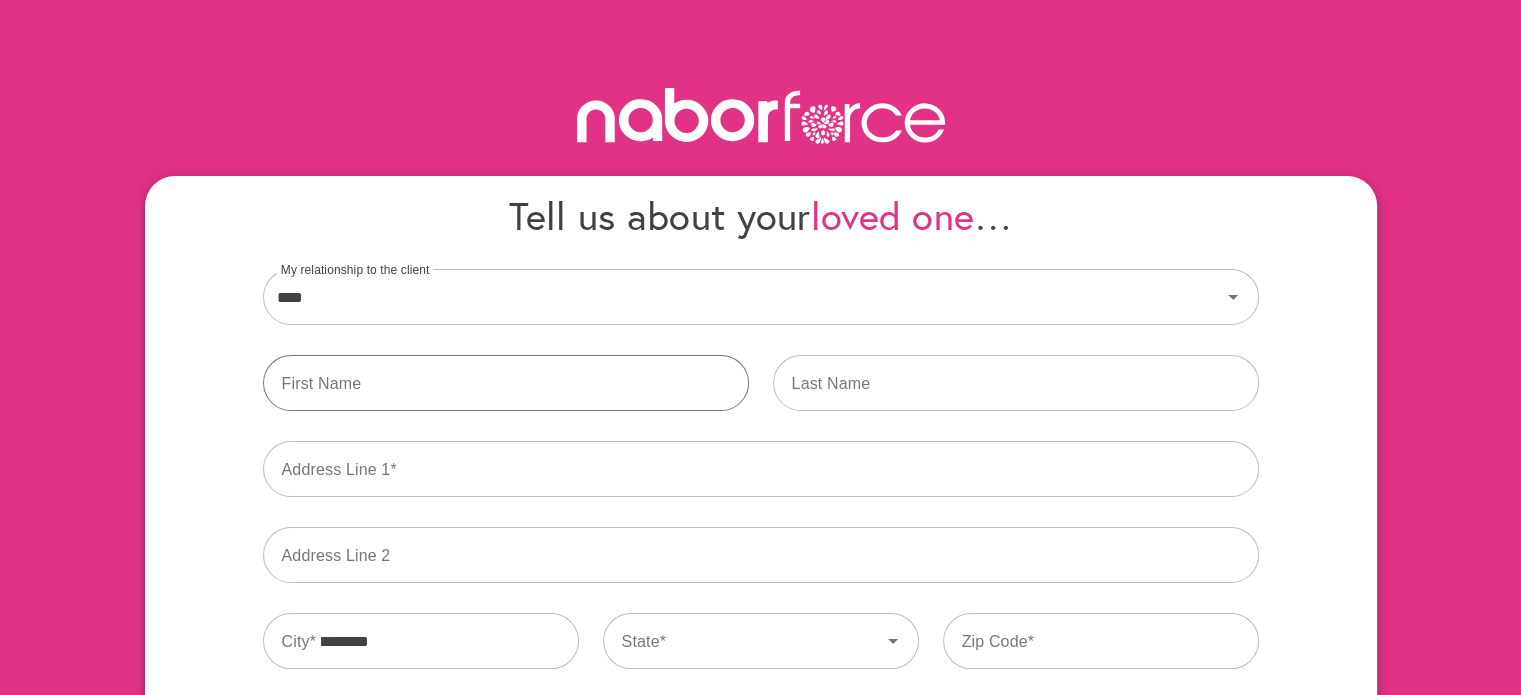 type on "**********" 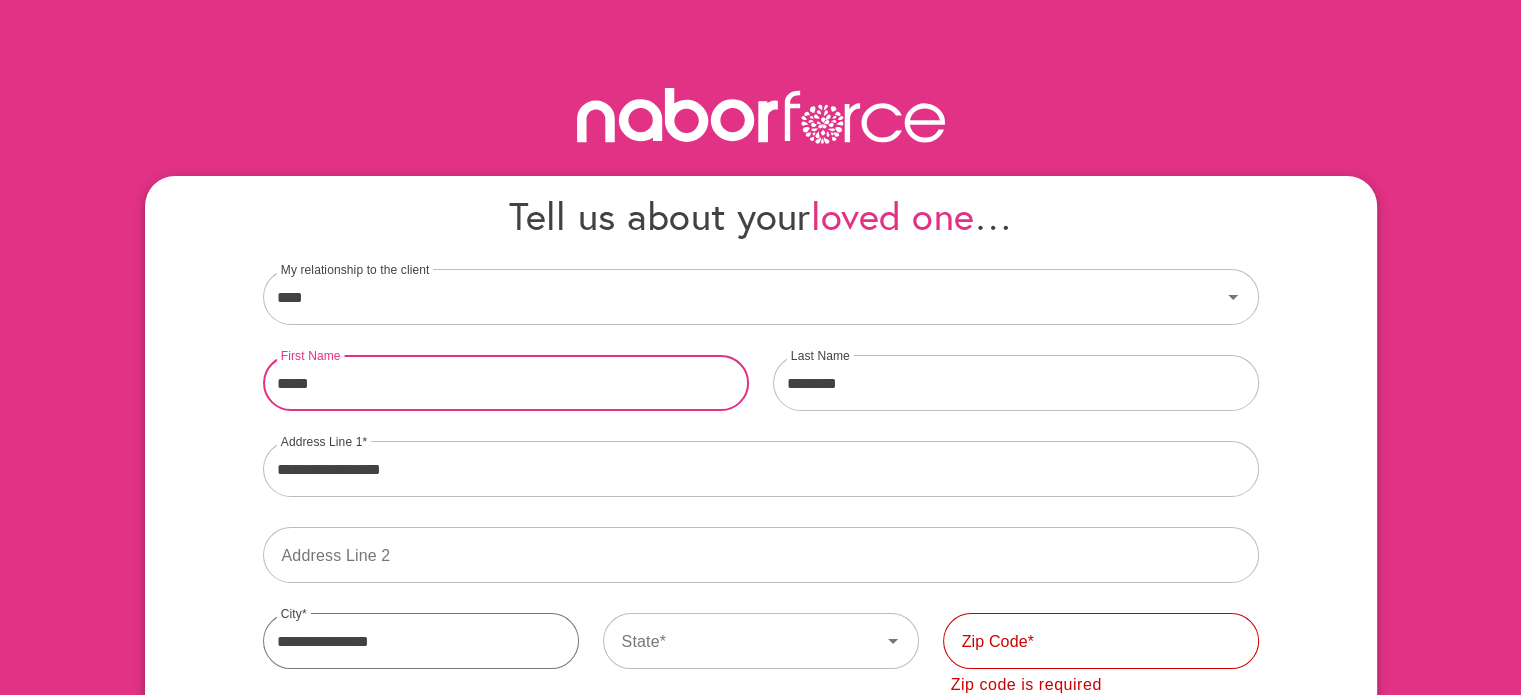 scroll, scrollTop: 424, scrollLeft: 0, axis: vertical 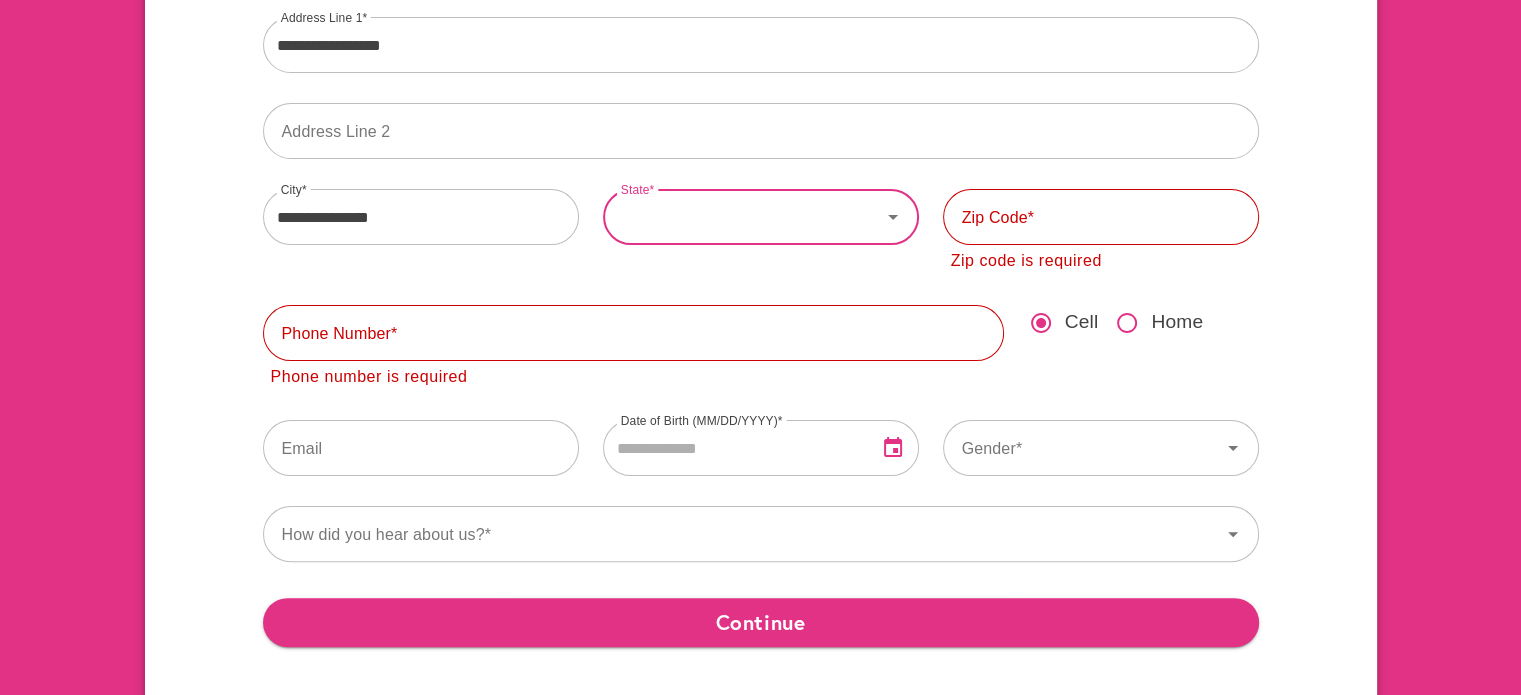 click 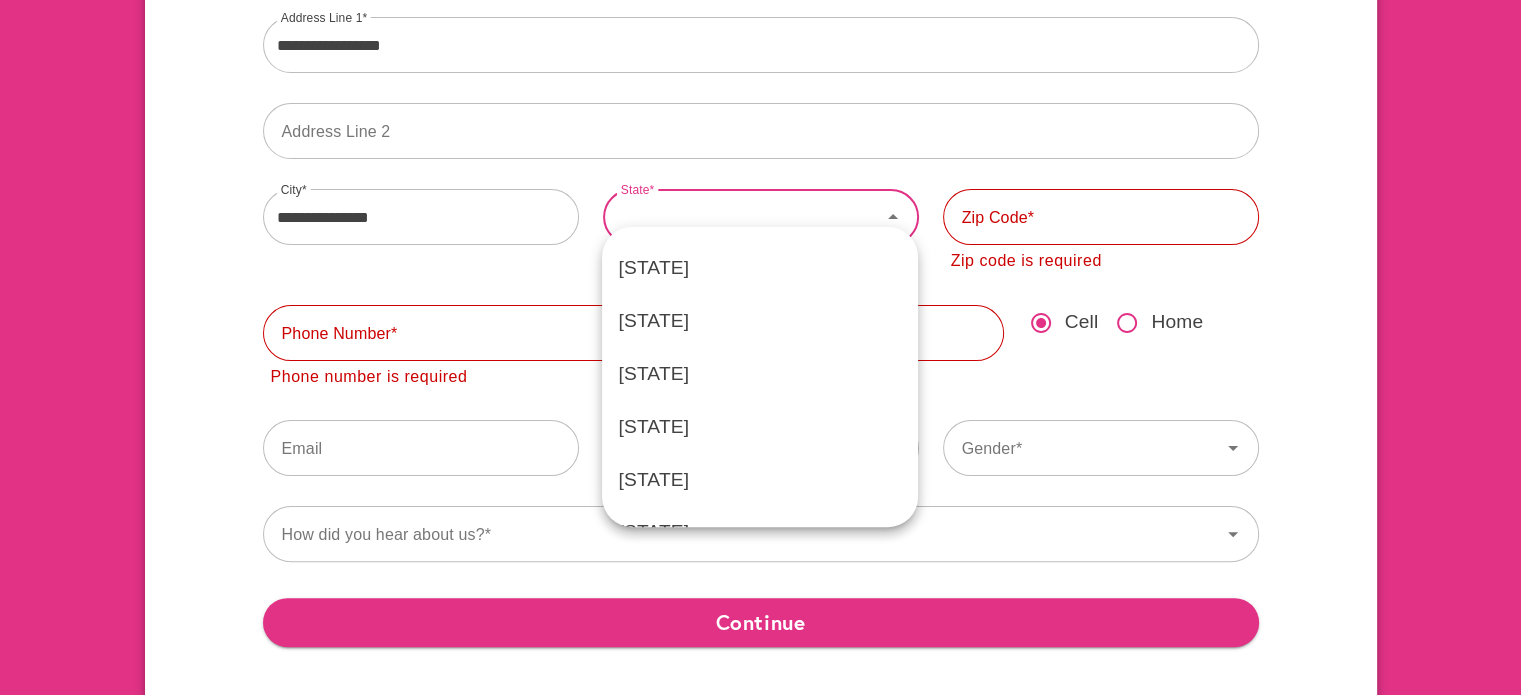 scroll, scrollTop: 2443, scrollLeft: 0, axis: vertical 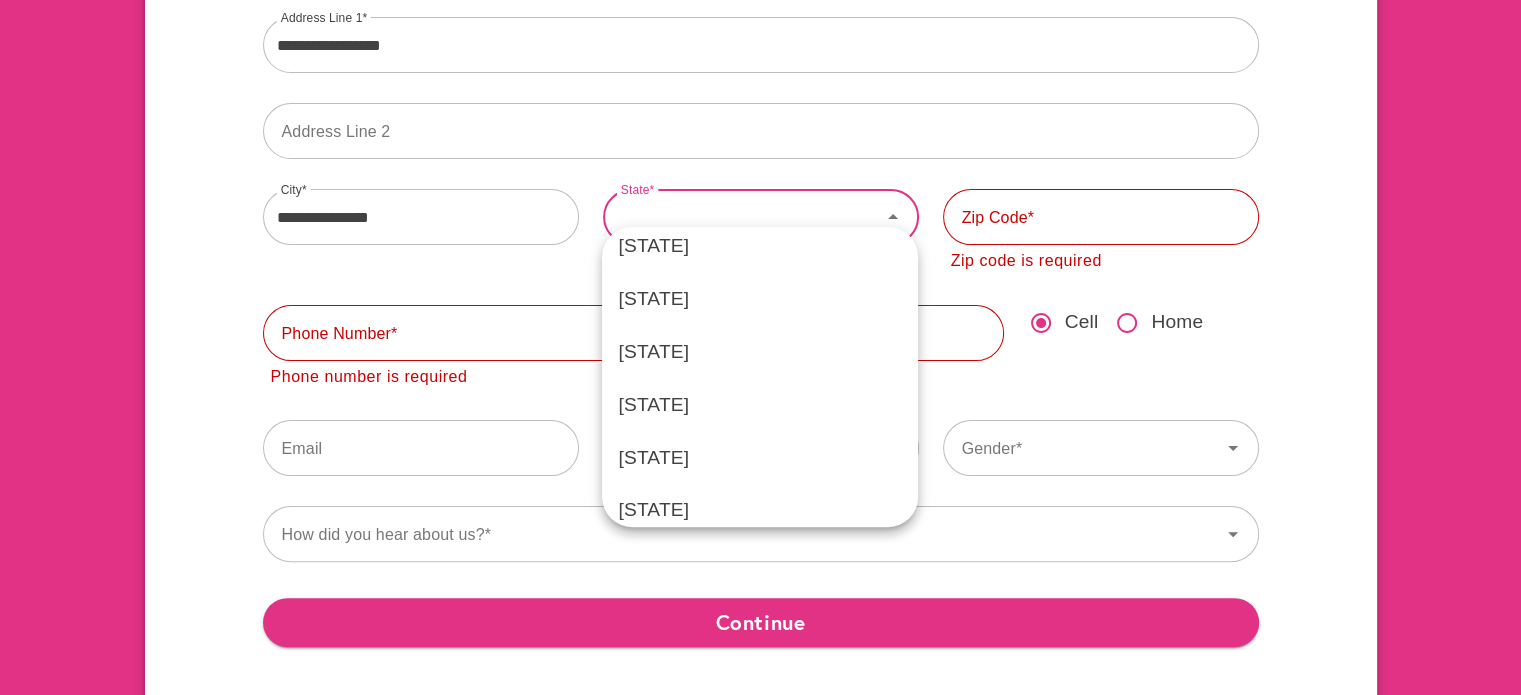 click on "Virginia" at bounding box center [760, 194] 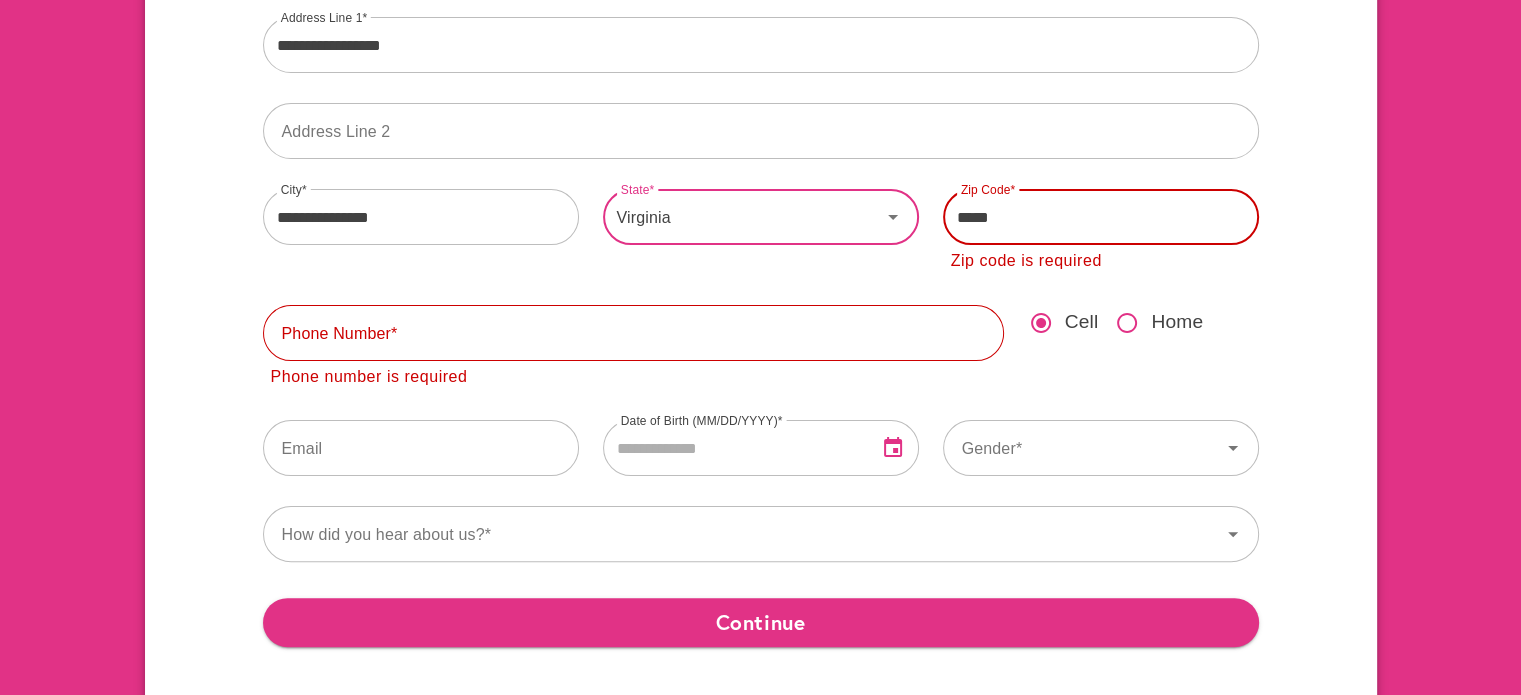 click on "*****" at bounding box center [1101, 217] 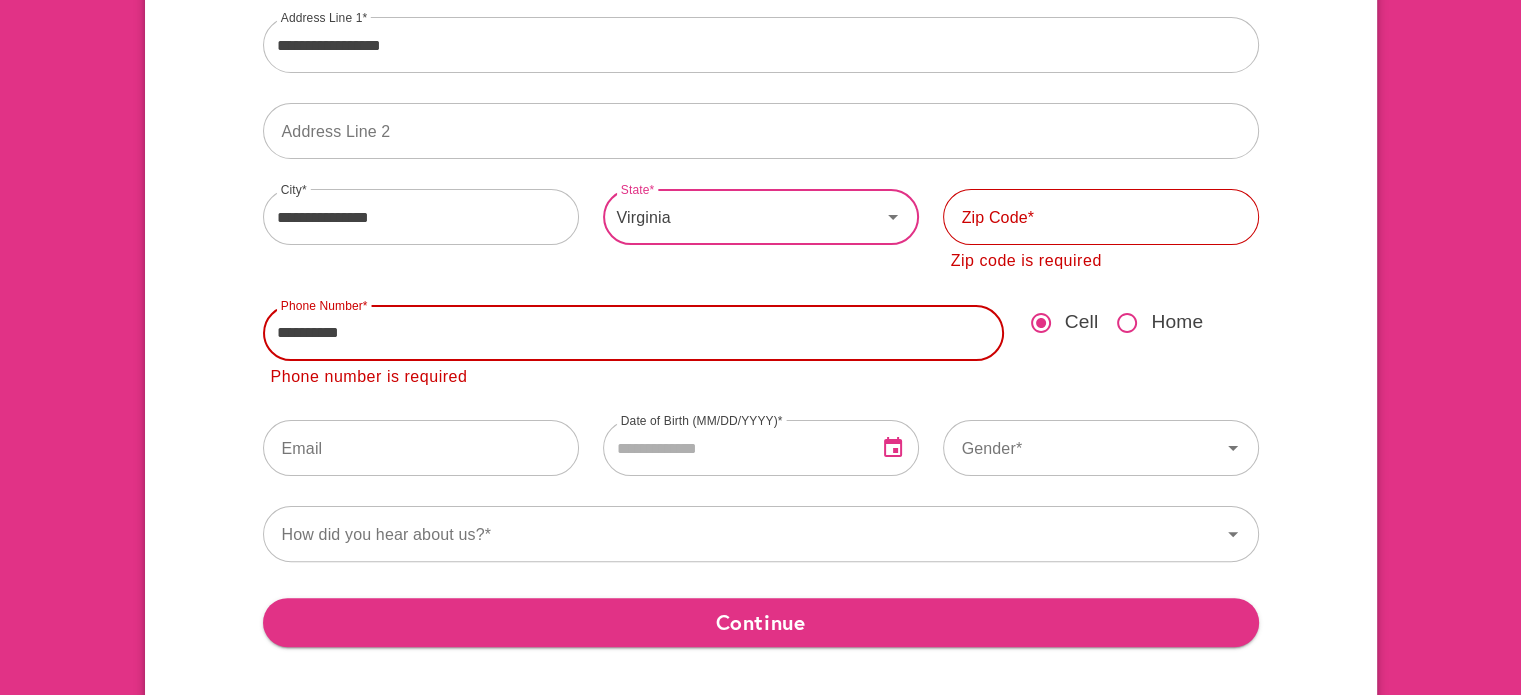 click on "**********" at bounding box center (633, 333) 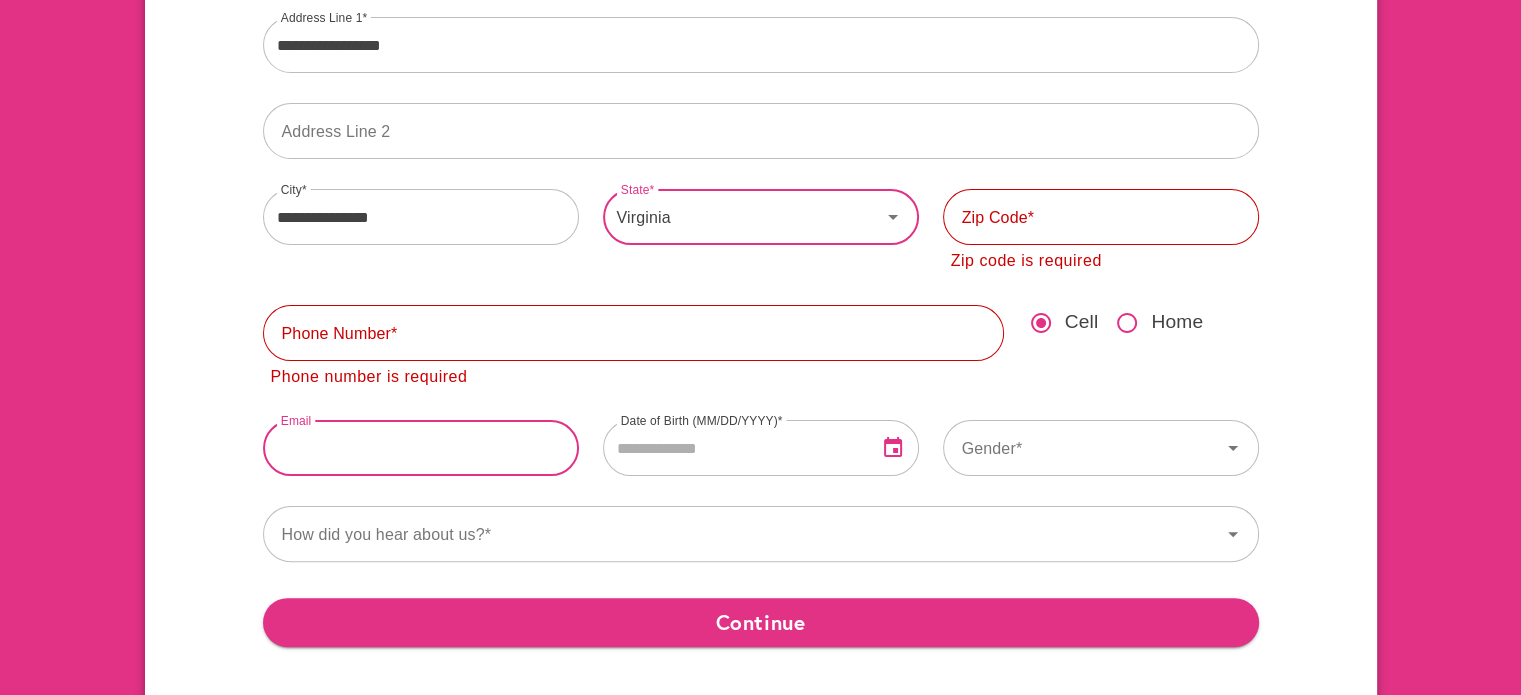 click at bounding box center [421, 448] 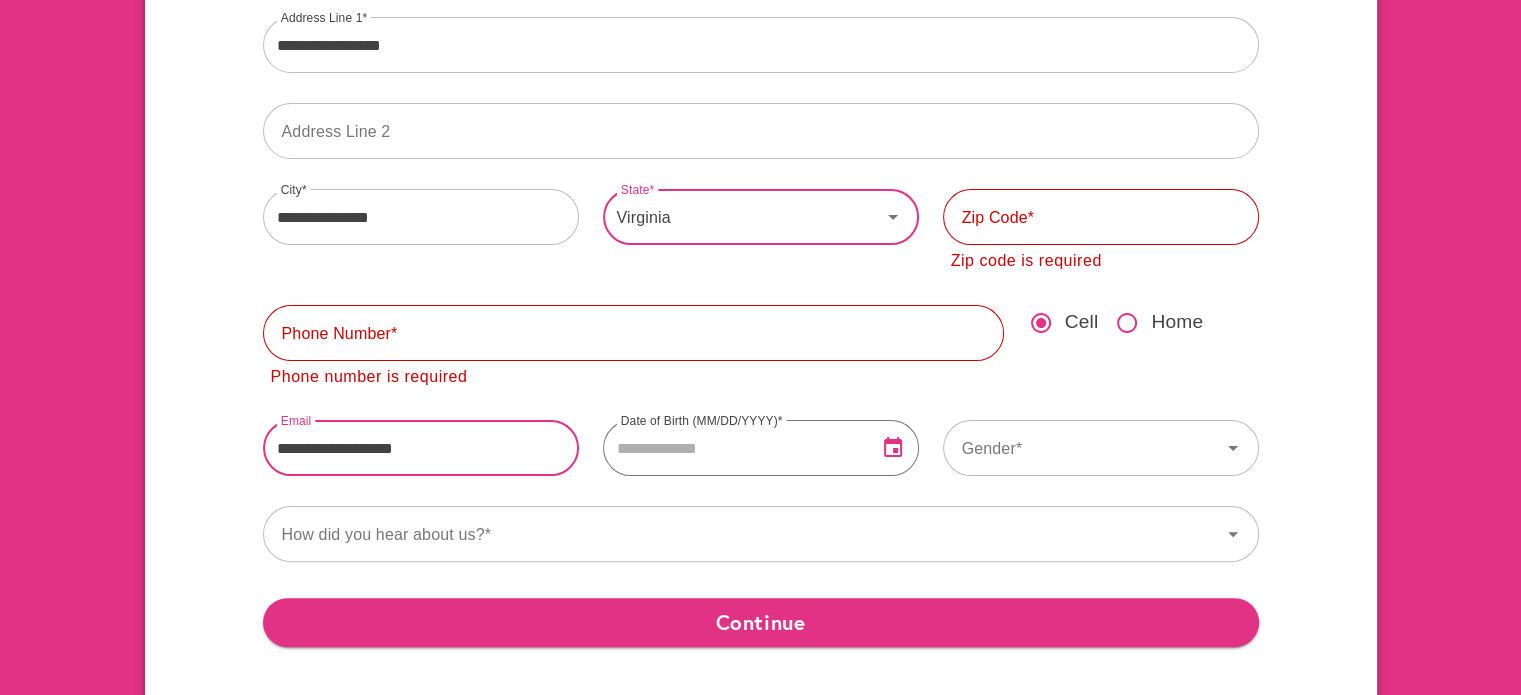 type on "**********" 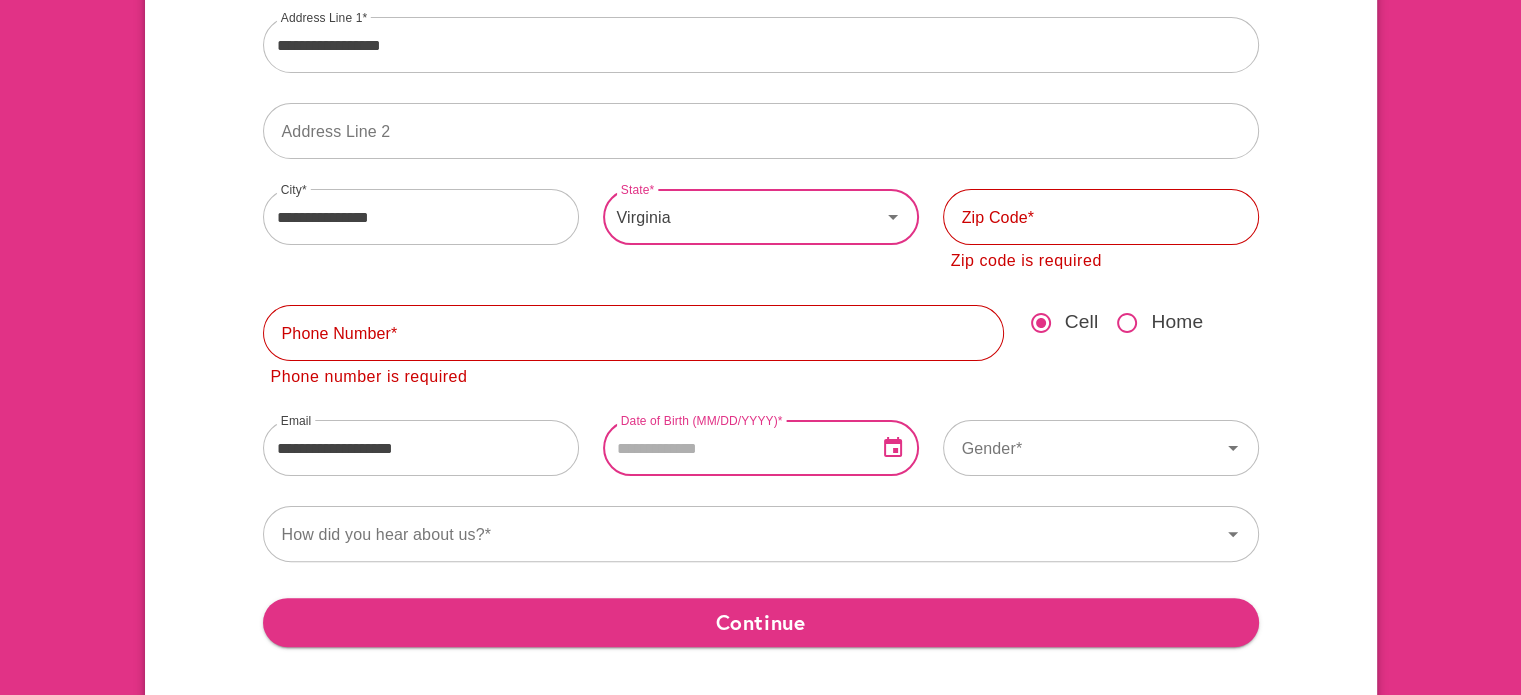 click at bounding box center (732, 448) 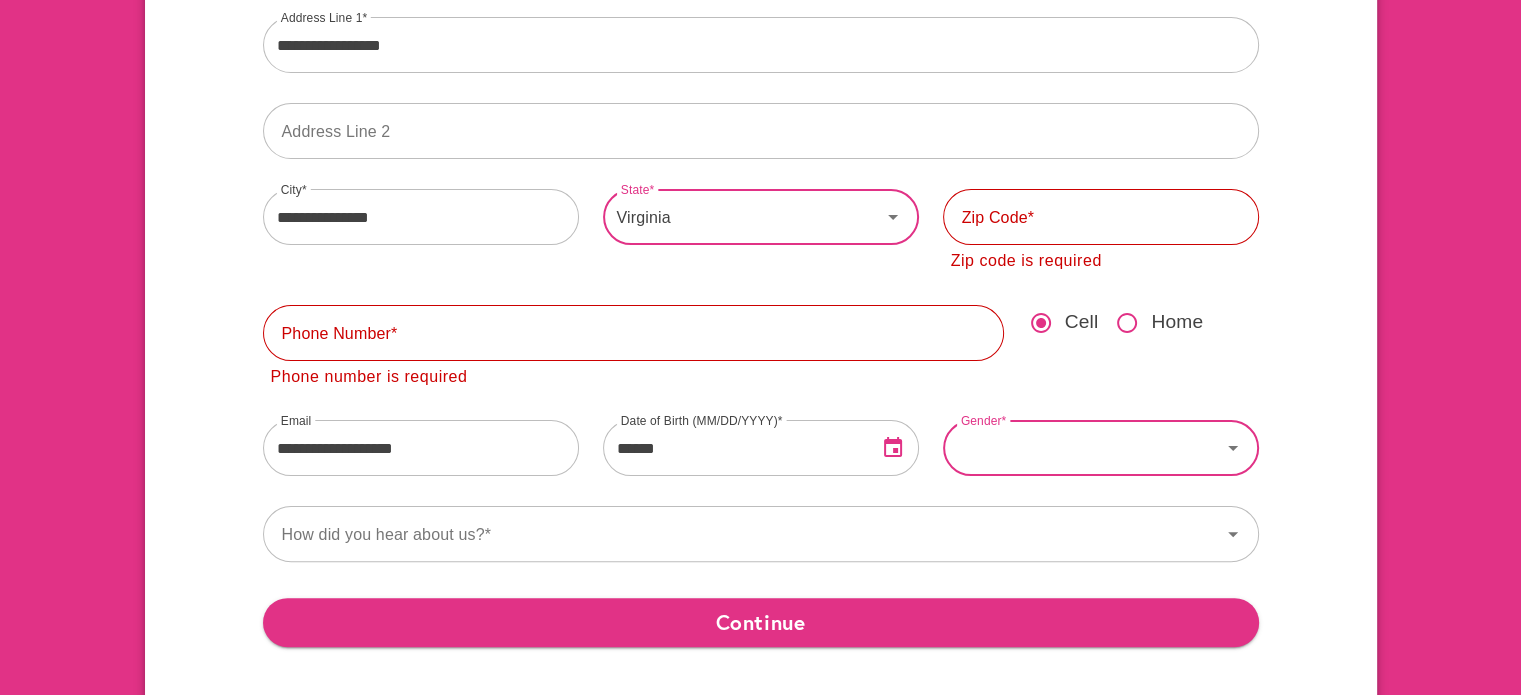 type on "**********" 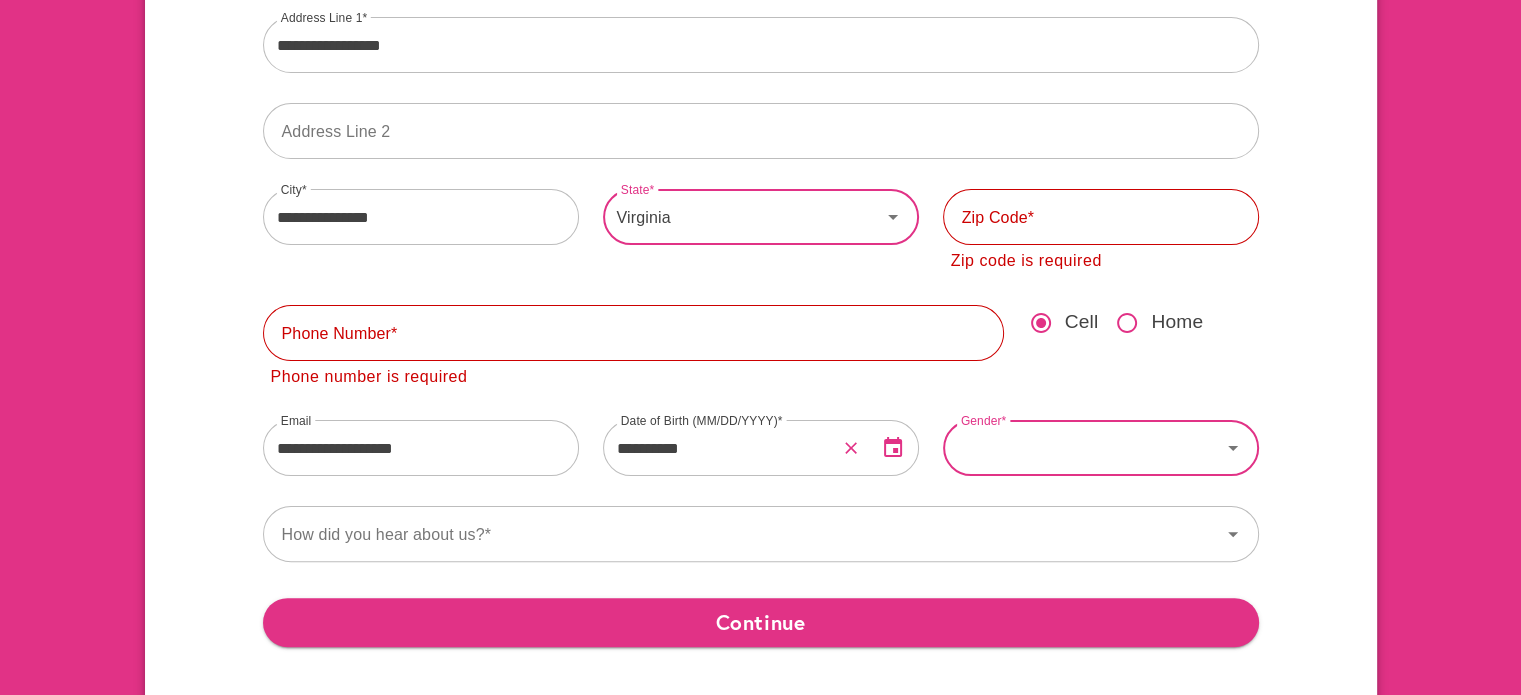 click 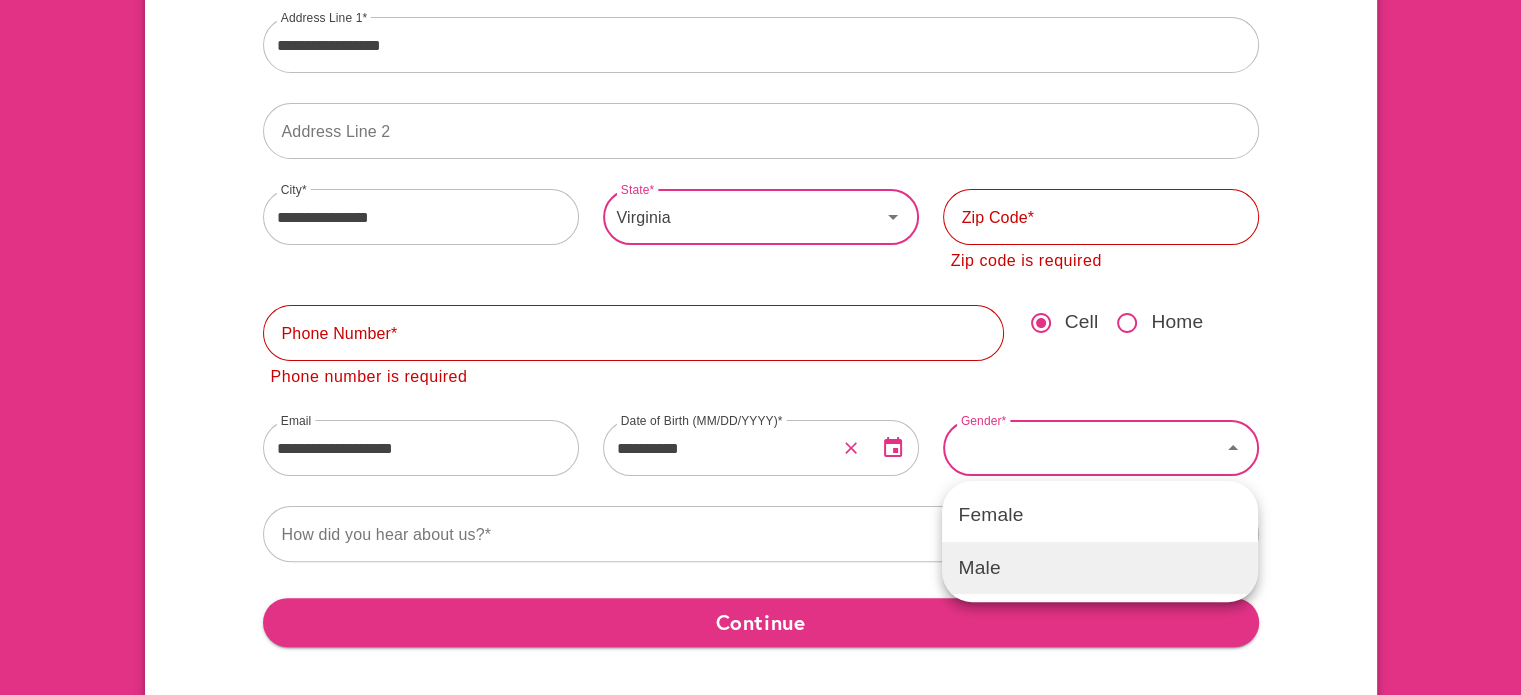click on "Male" at bounding box center (1100, 568) 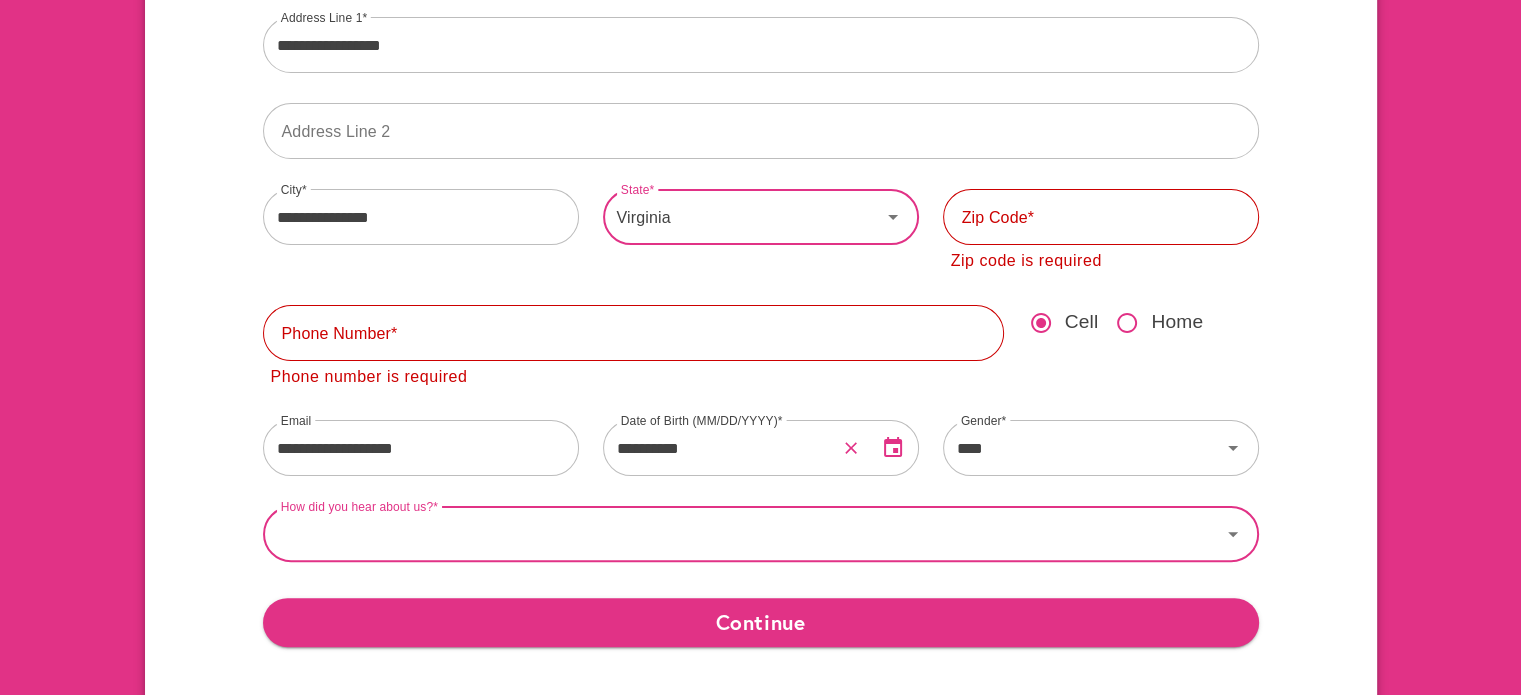 click on "How did you hear about us?" at bounding box center (742, 534) 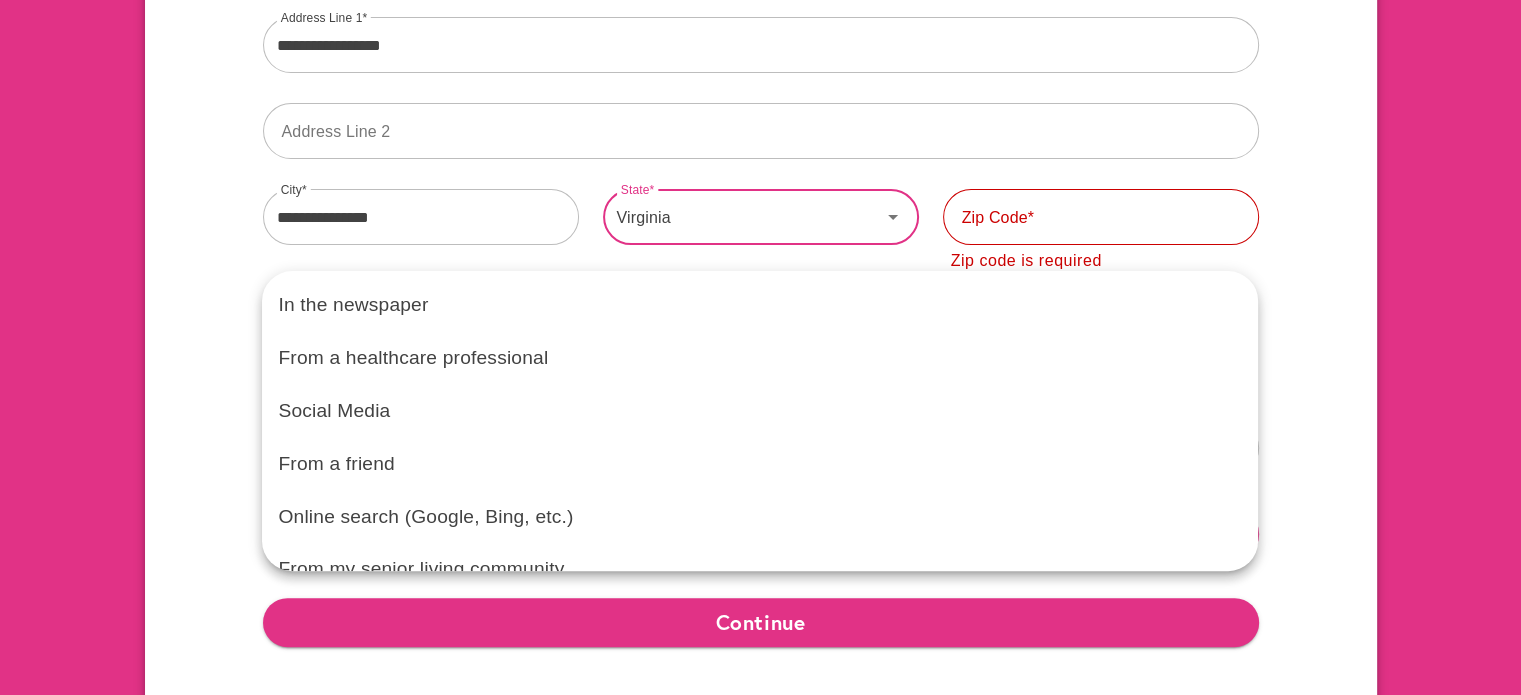 click on "From a friend" at bounding box center (760, 464) 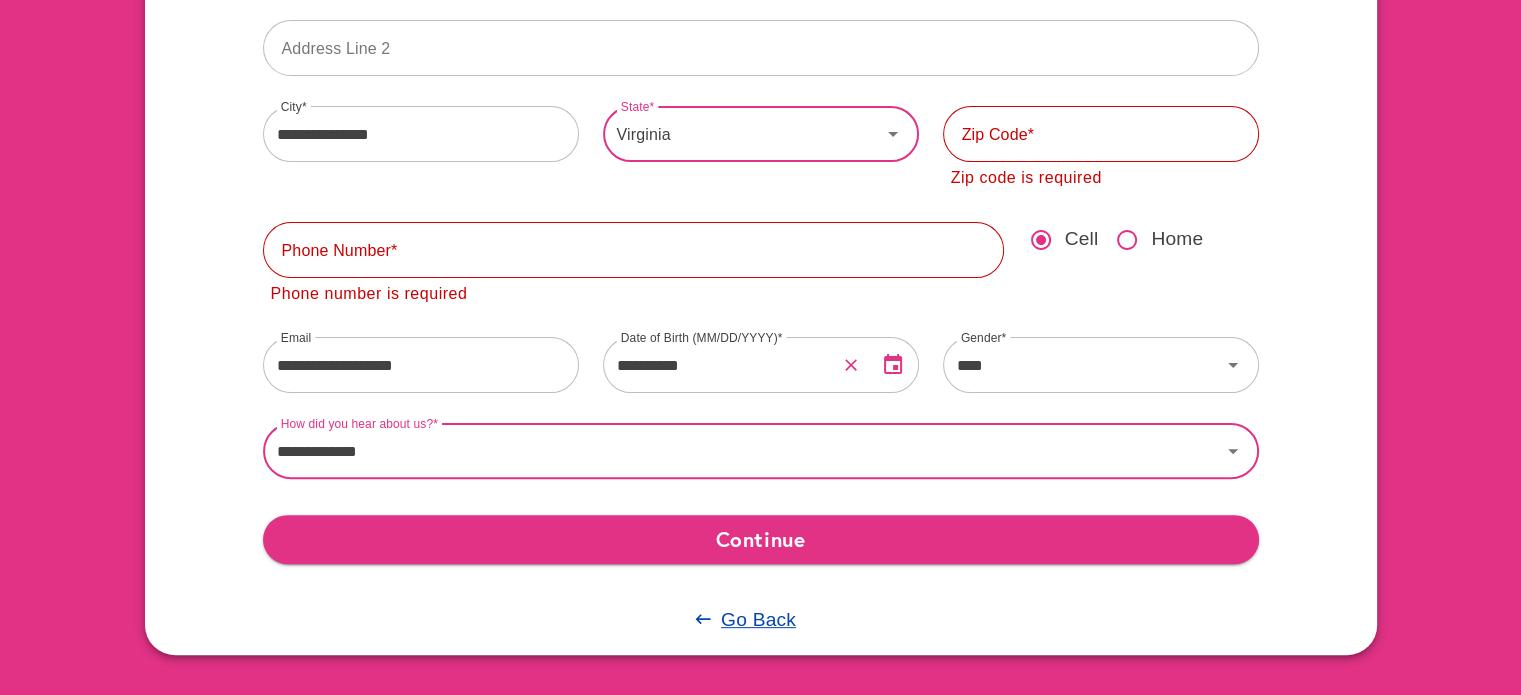 scroll, scrollTop: 592, scrollLeft: 0, axis: vertical 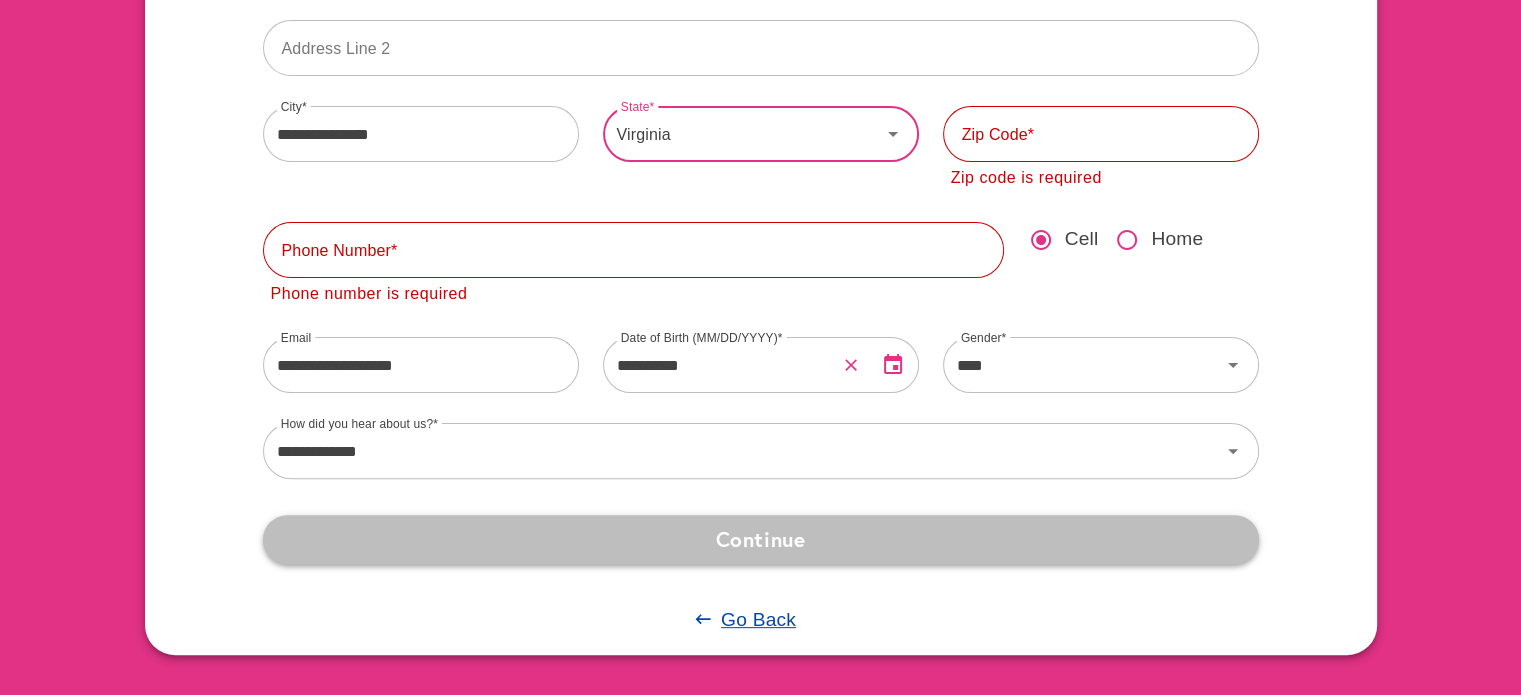 click on "Continue" at bounding box center (761, 539) 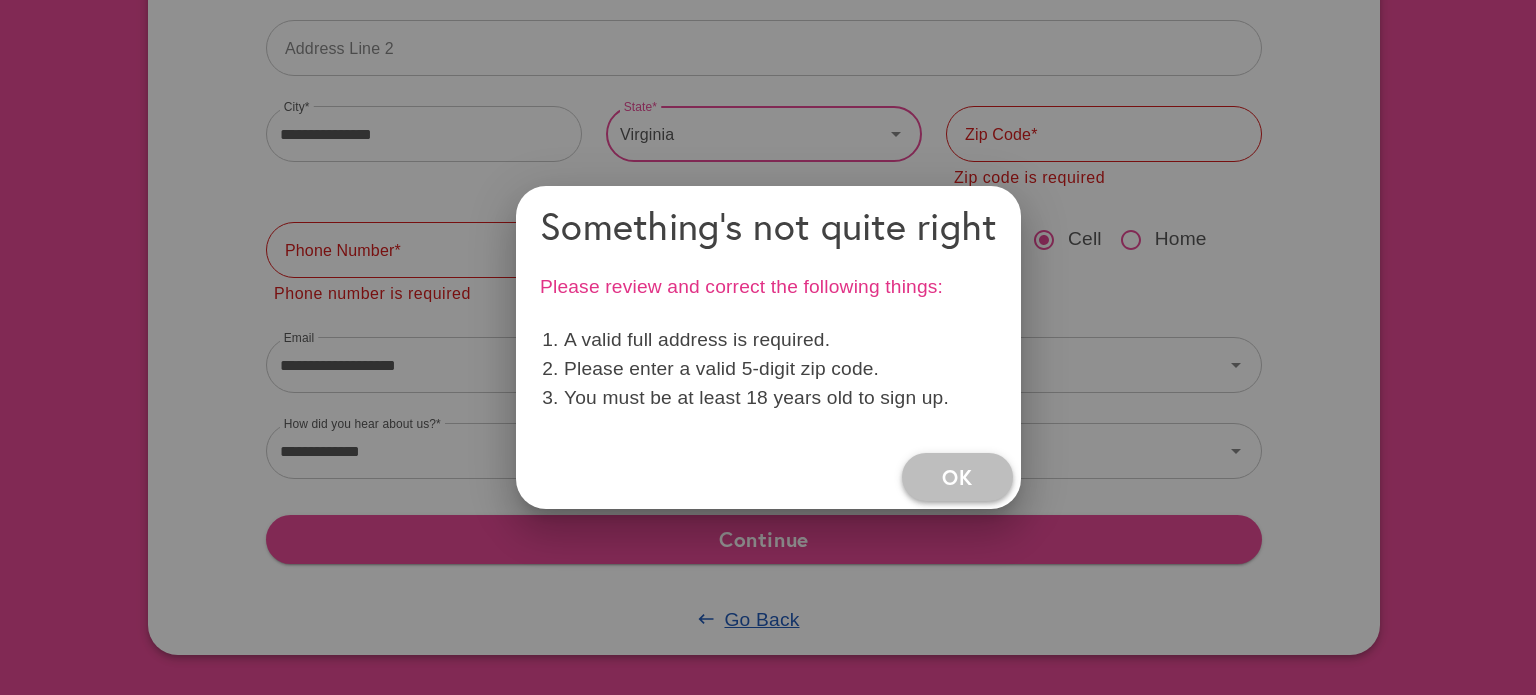 click on "OK" at bounding box center (957, 477) 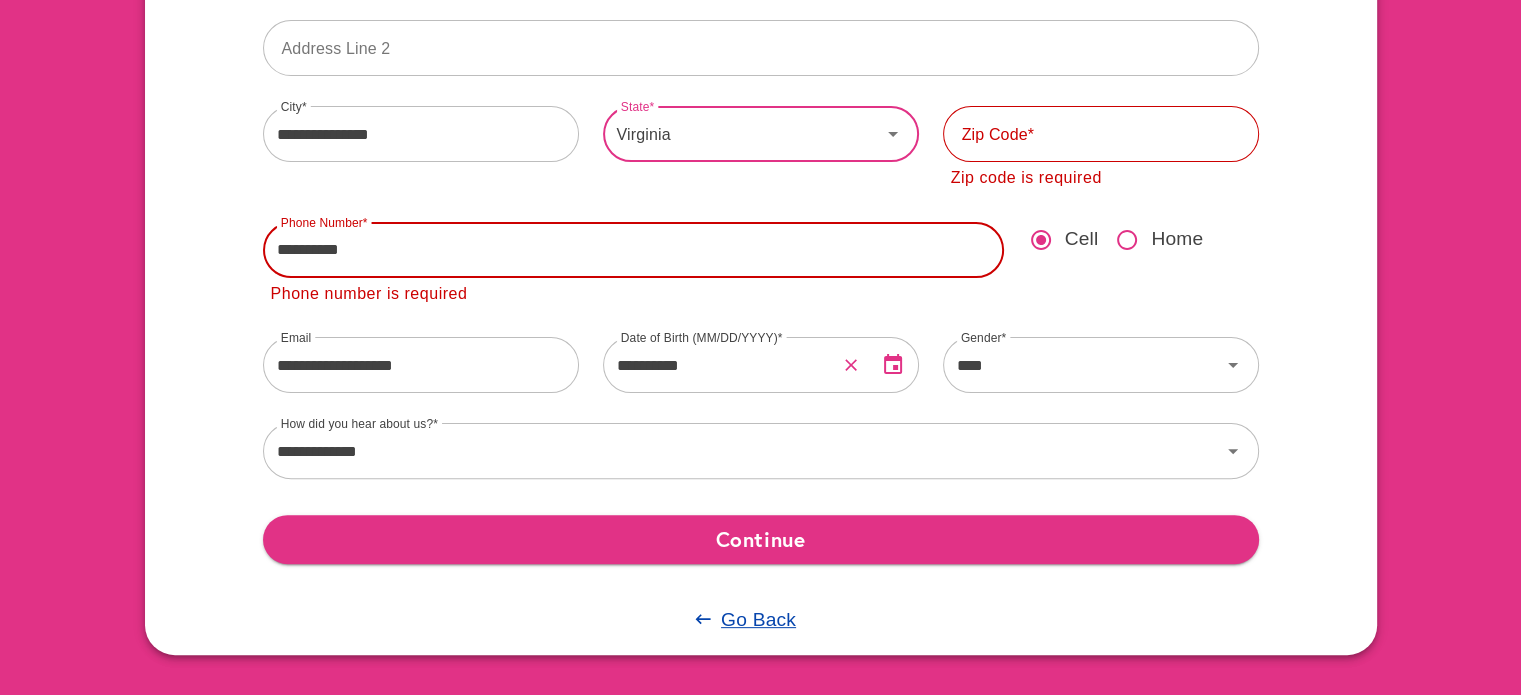 click on "**********" at bounding box center (633, 250) 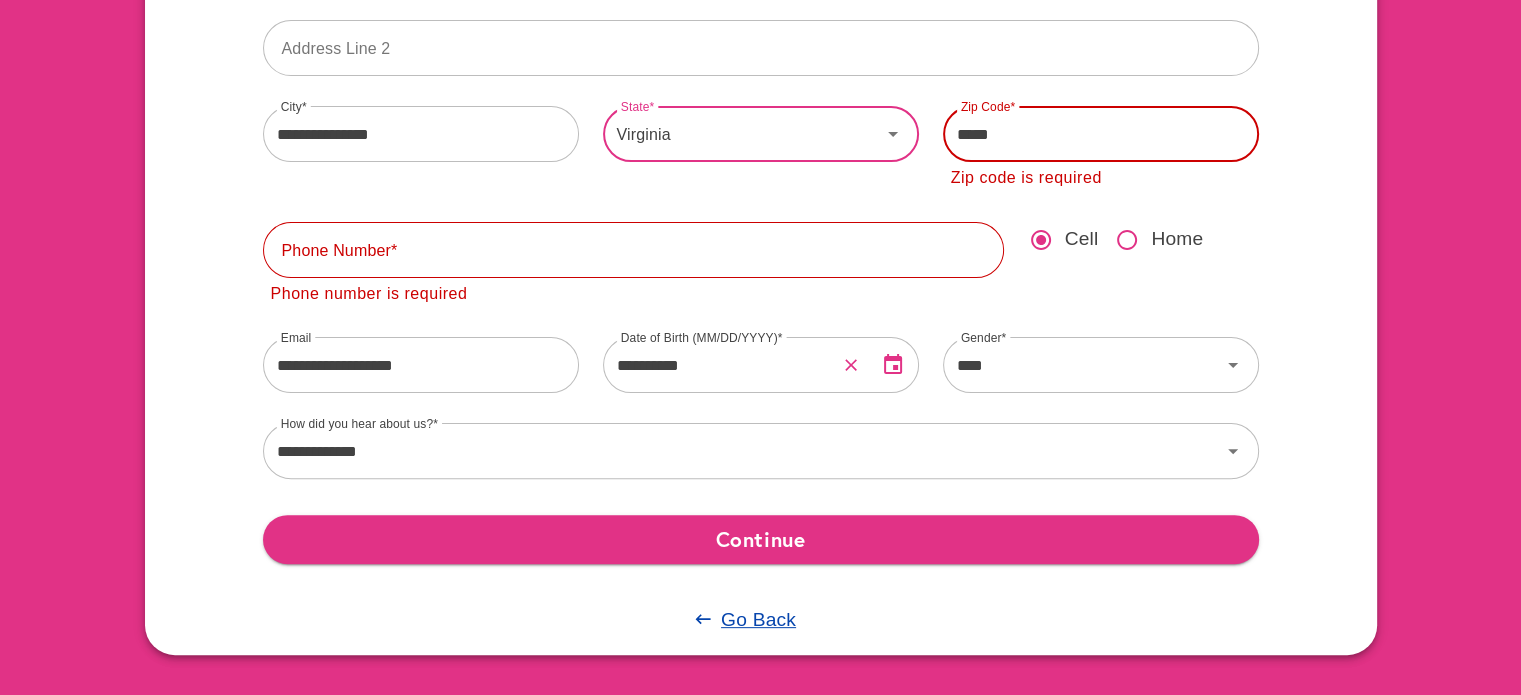 click on "*****" at bounding box center [1101, 134] 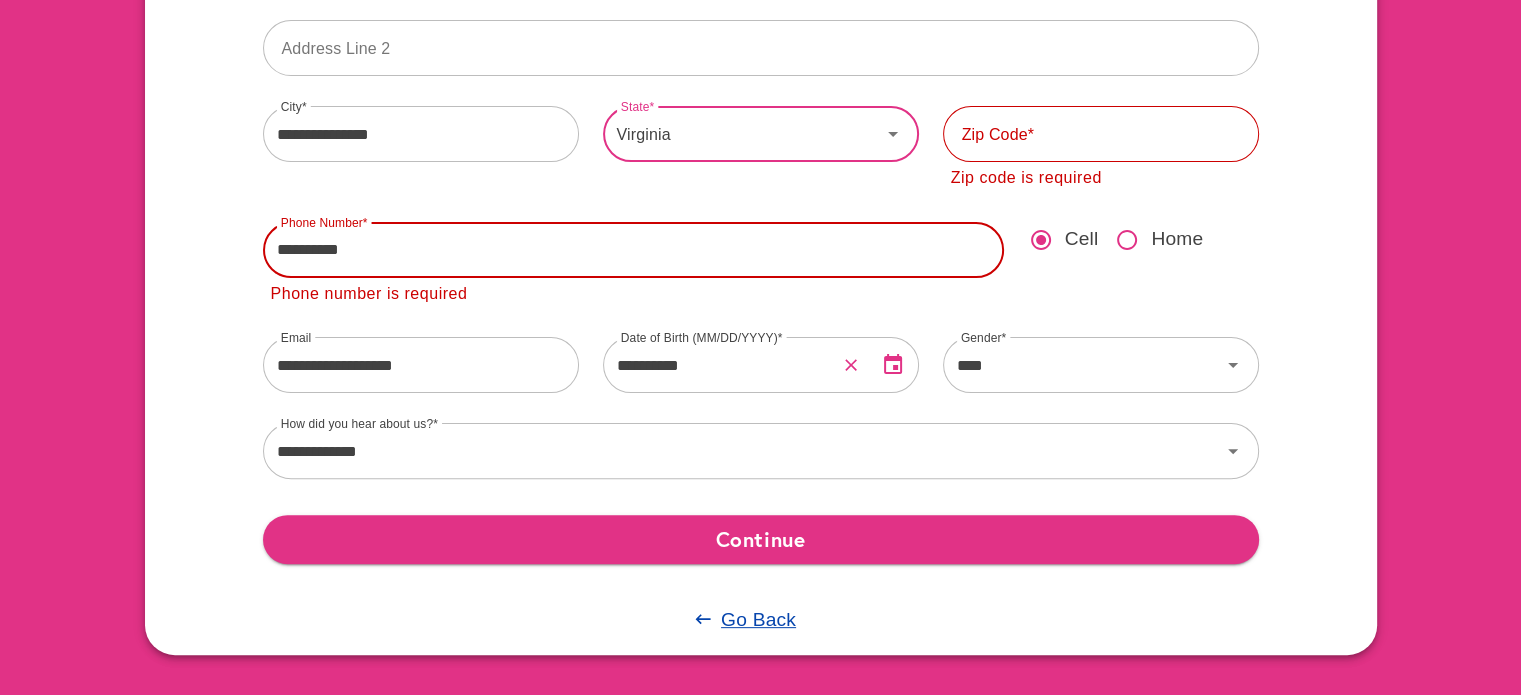 click on "**********" at bounding box center (633, 250) 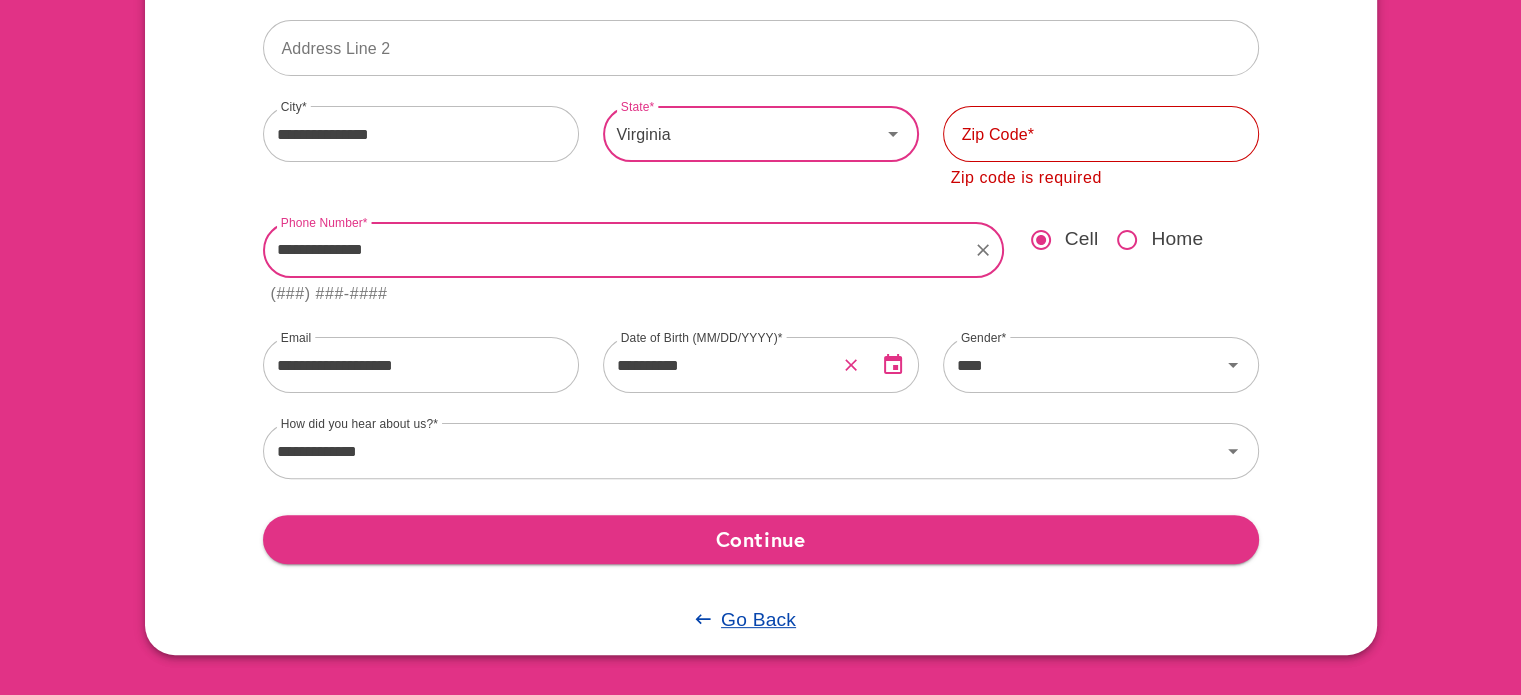 type on "**********" 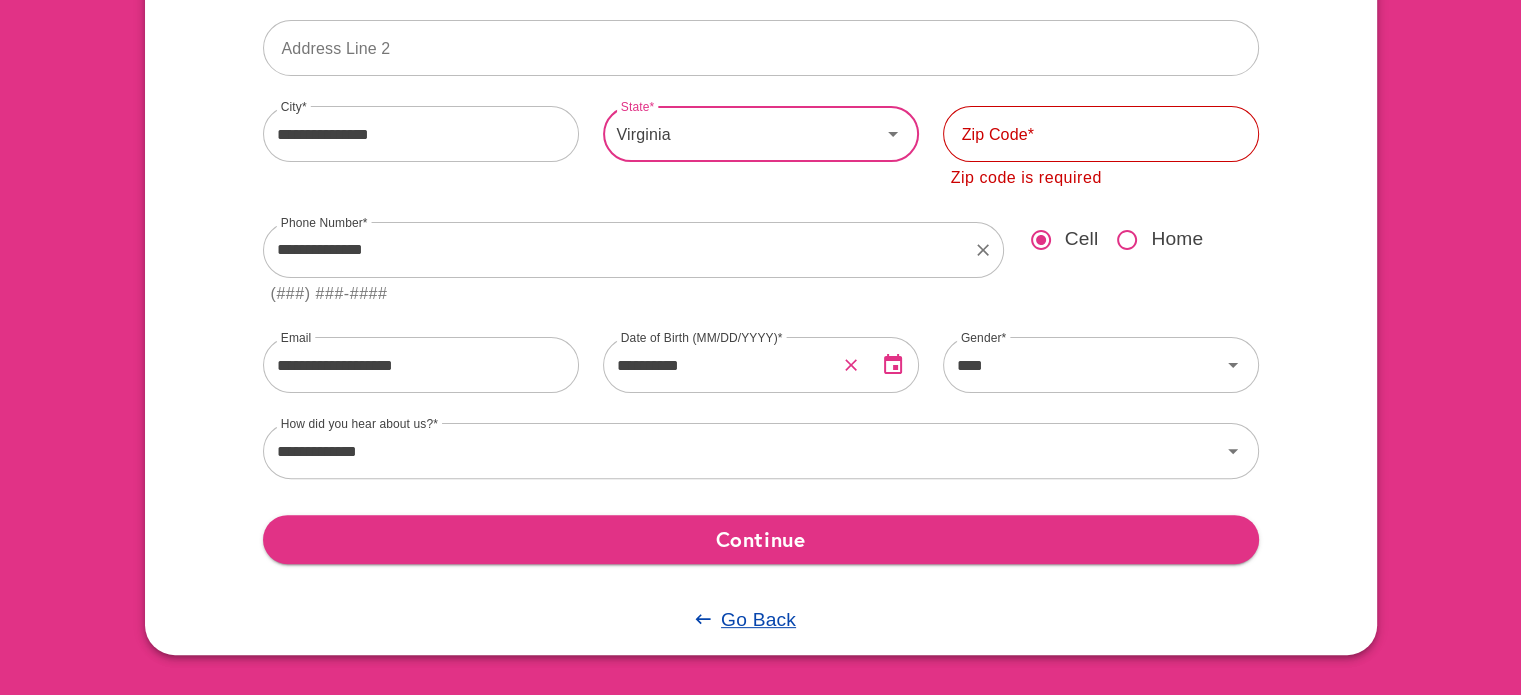 click on "Cell
Home" at bounding box center (1143, 262) 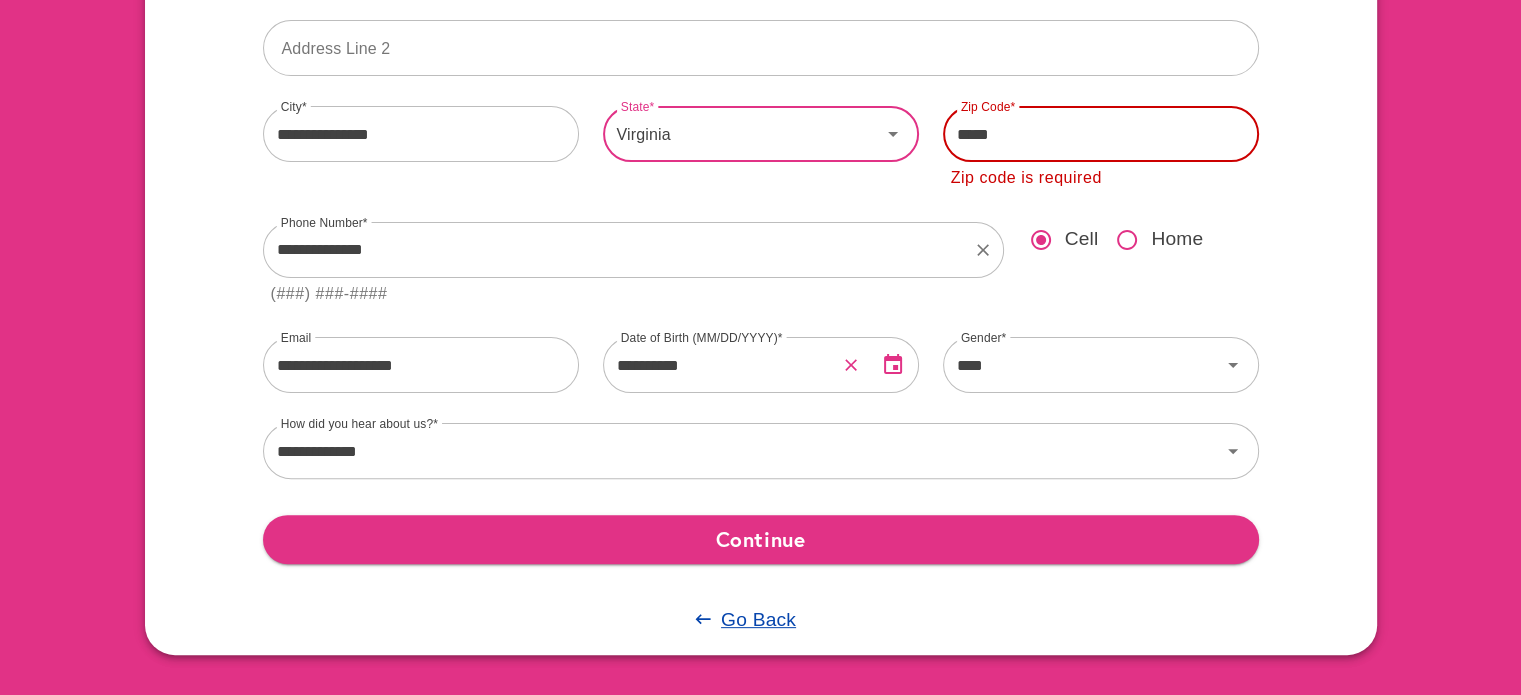 click on "*****" at bounding box center [1101, 134] 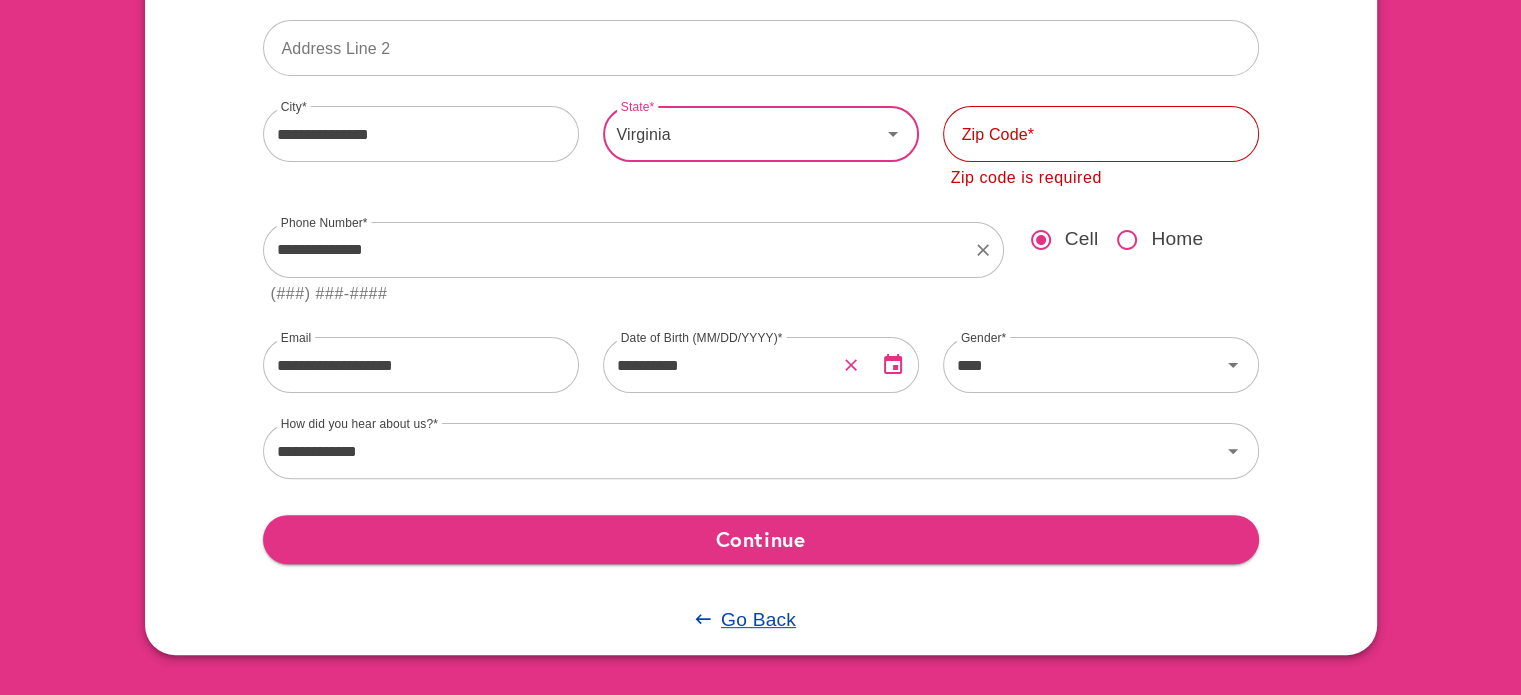 click on "Virginia
State" at bounding box center [761, 146] 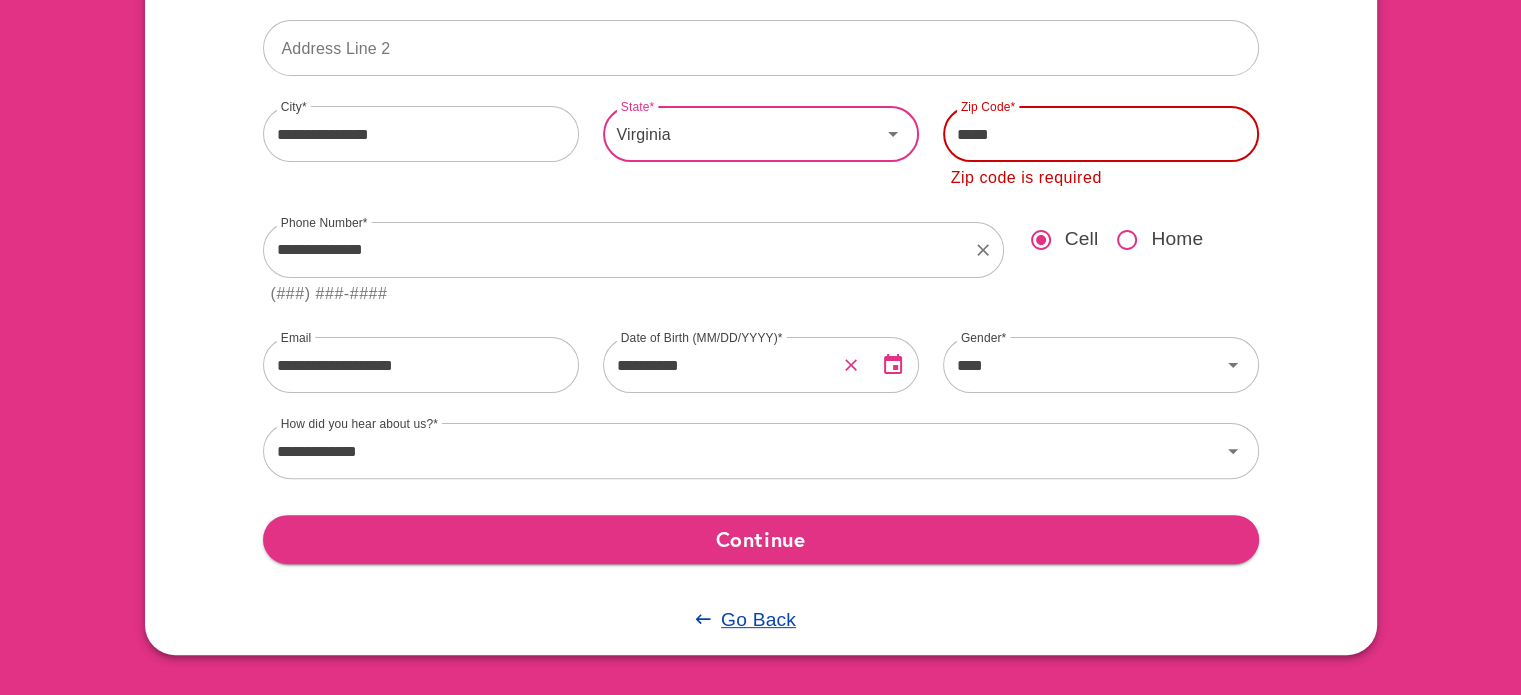 click on "*****" at bounding box center [1101, 134] 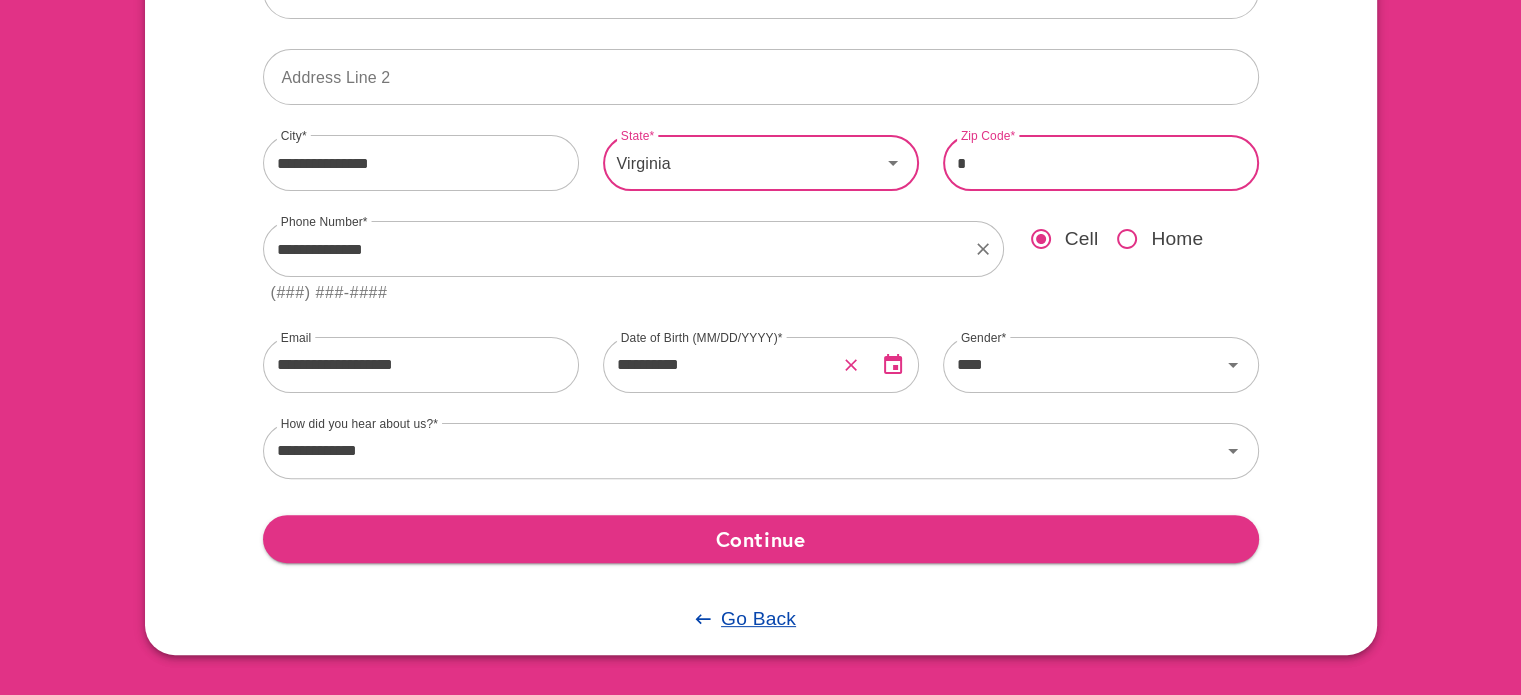 scroll, scrollTop: 556, scrollLeft: 0, axis: vertical 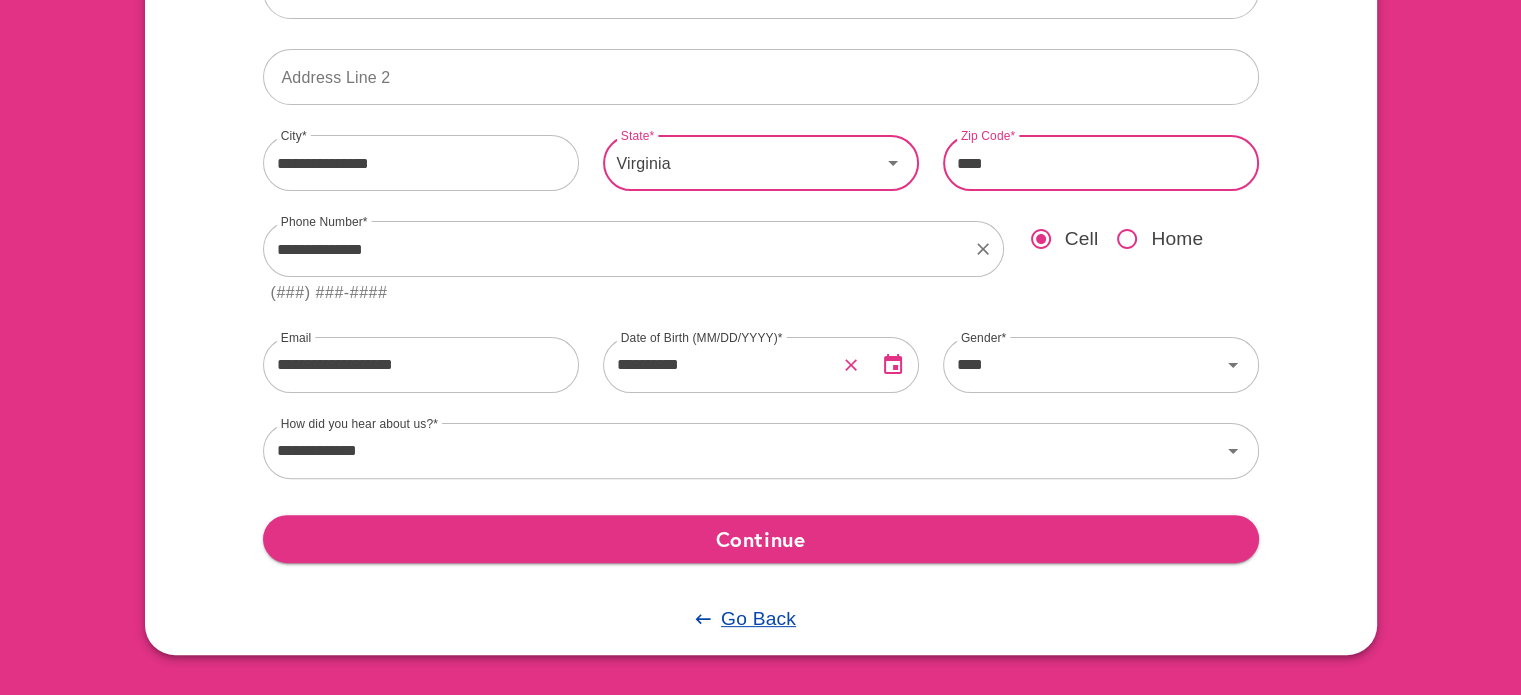 type on "*****" 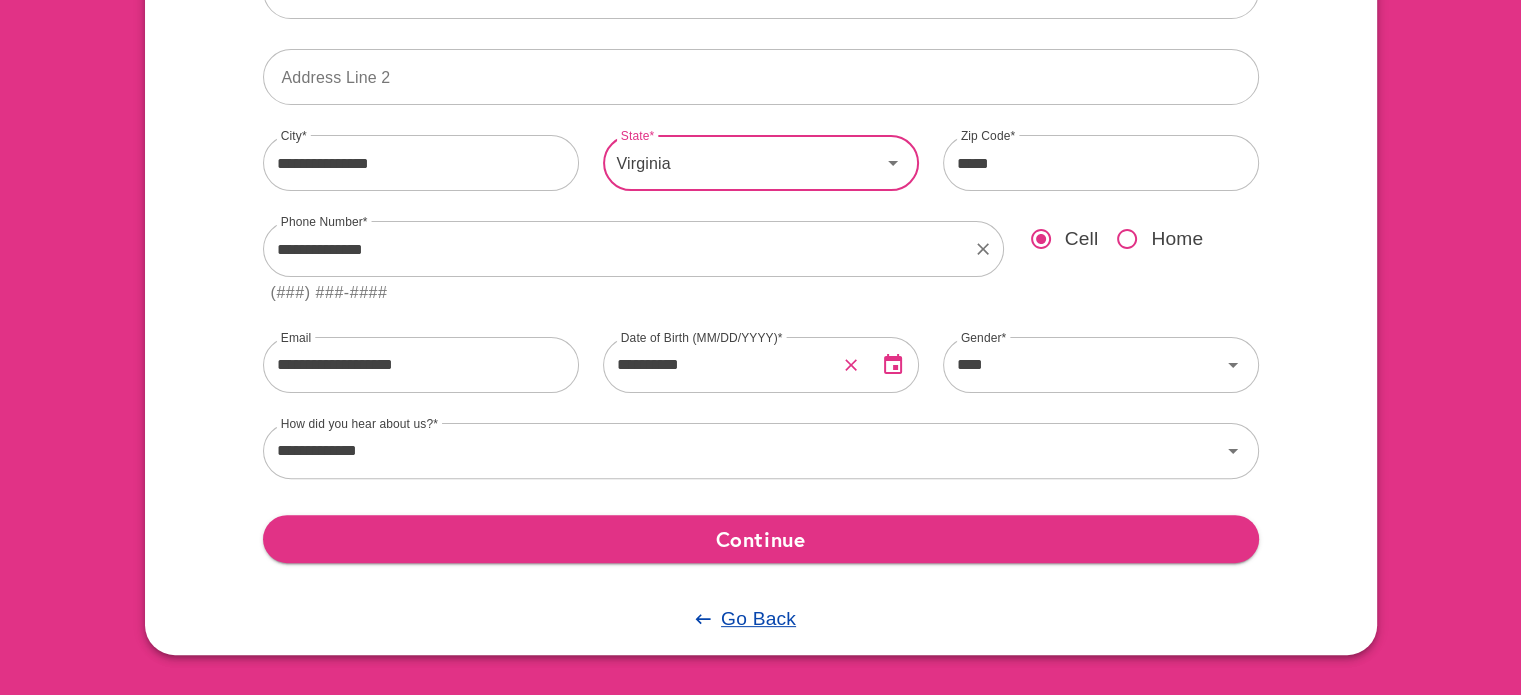 click on "Cell
Home" at bounding box center (1143, 261) 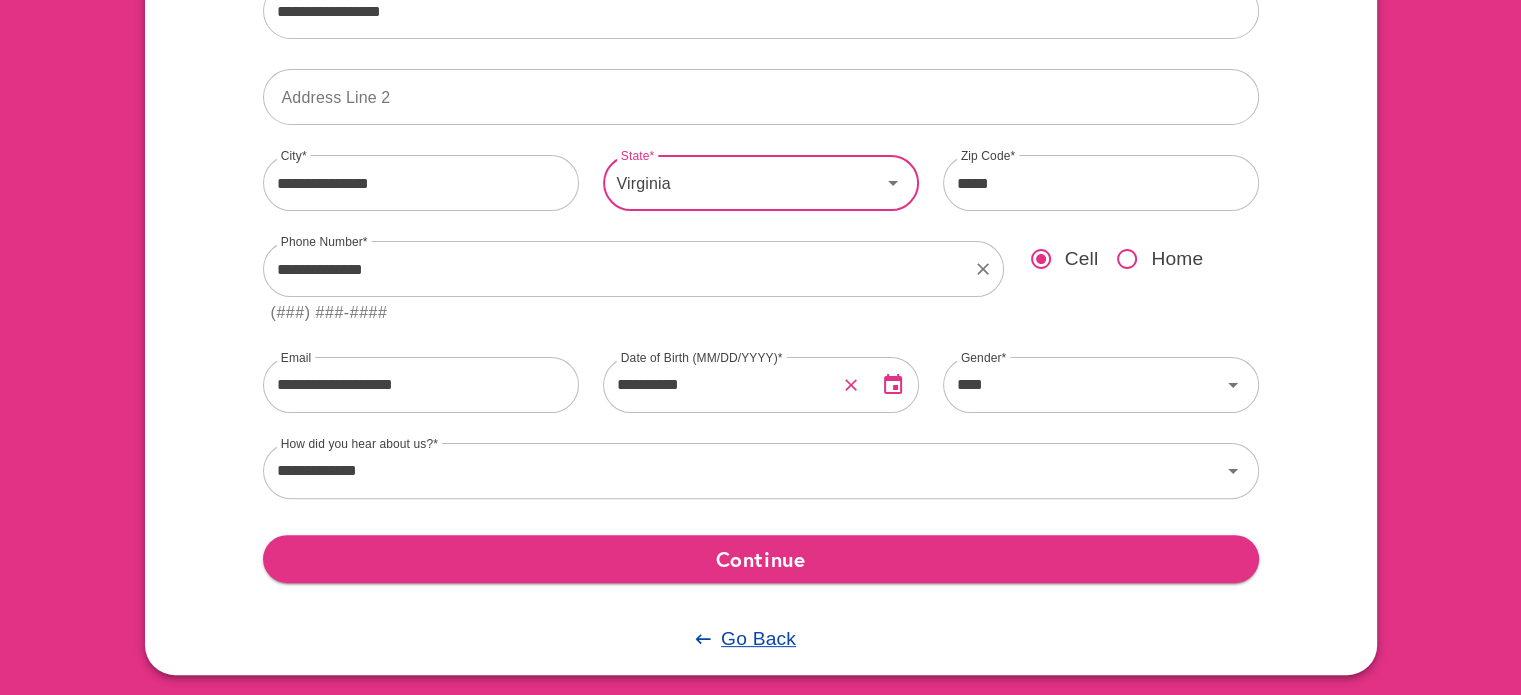 scroll, scrollTop: 556, scrollLeft: 0, axis: vertical 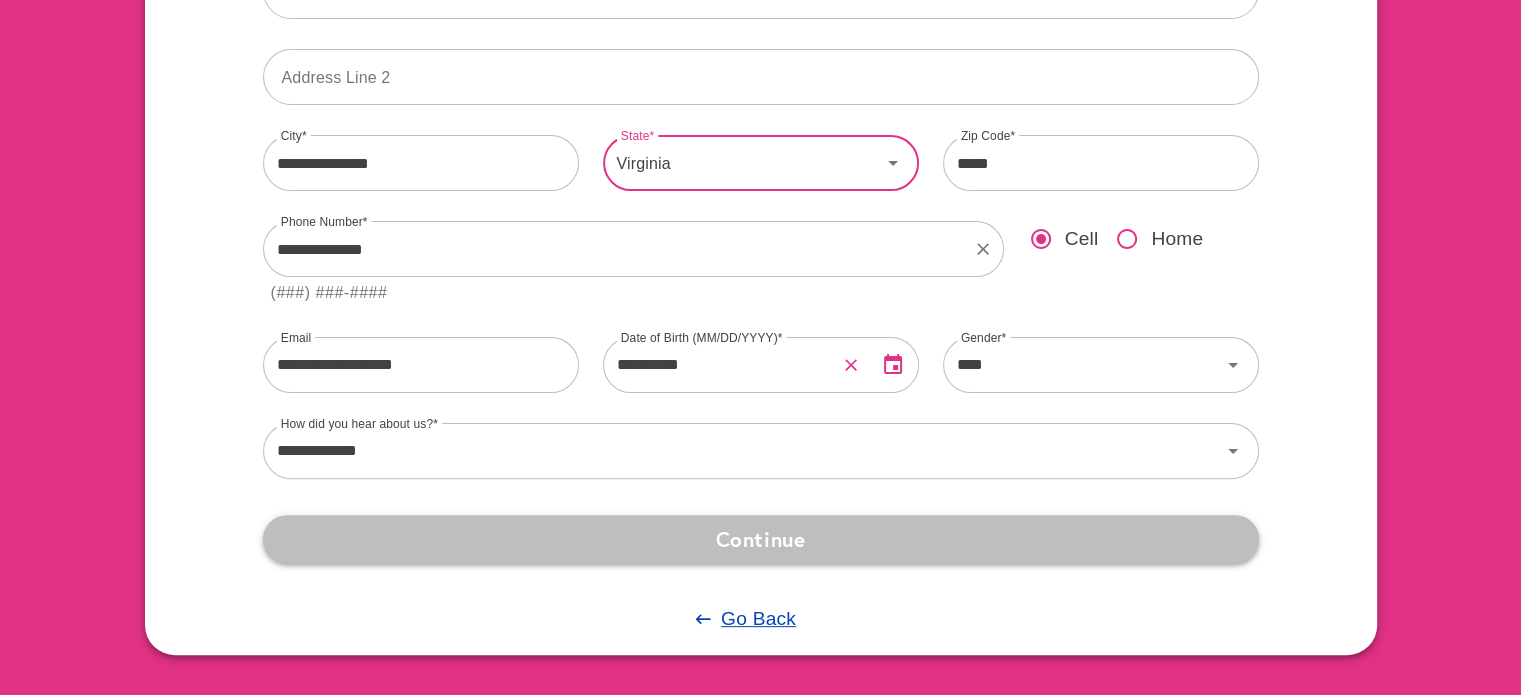 click on "Continue" at bounding box center [761, 539] 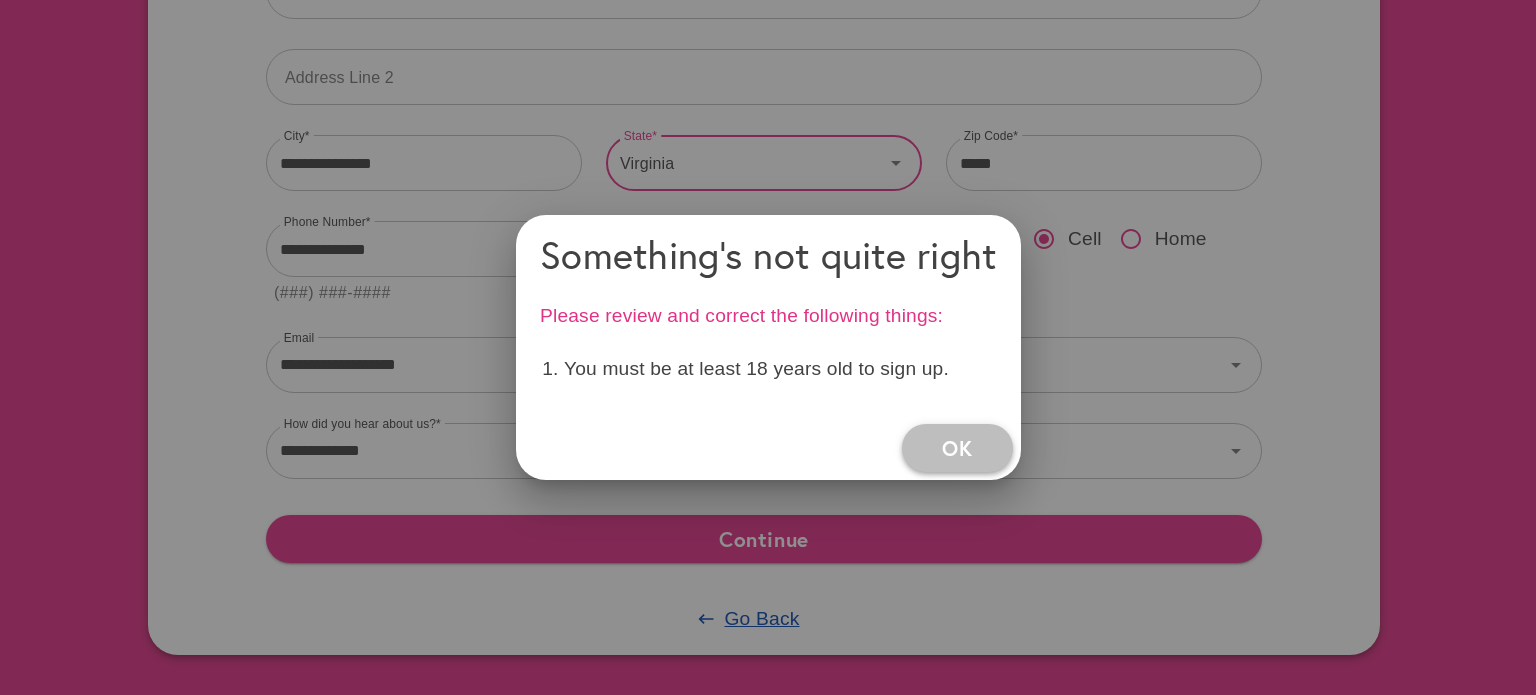 click on "OK" at bounding box center [957, 448] 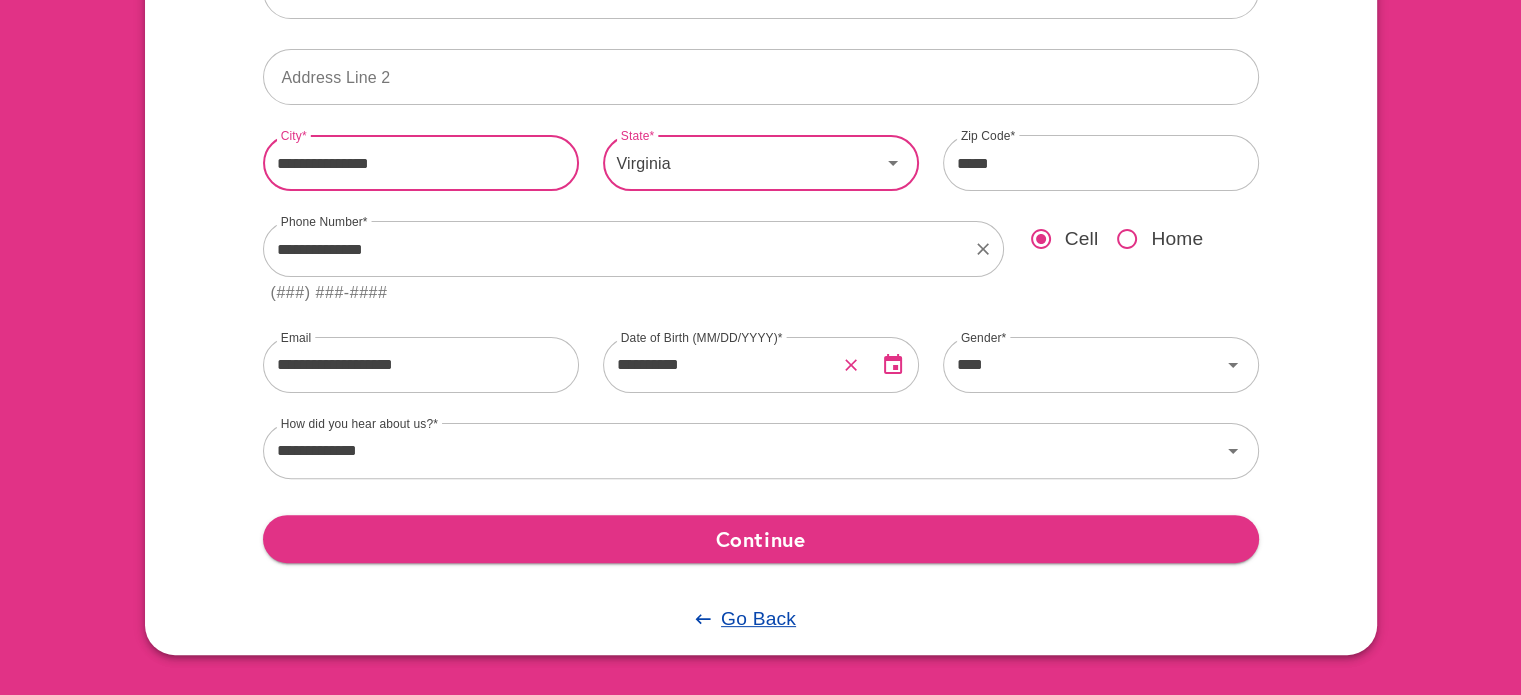 click on "**********" at bounding box center [421, 163] 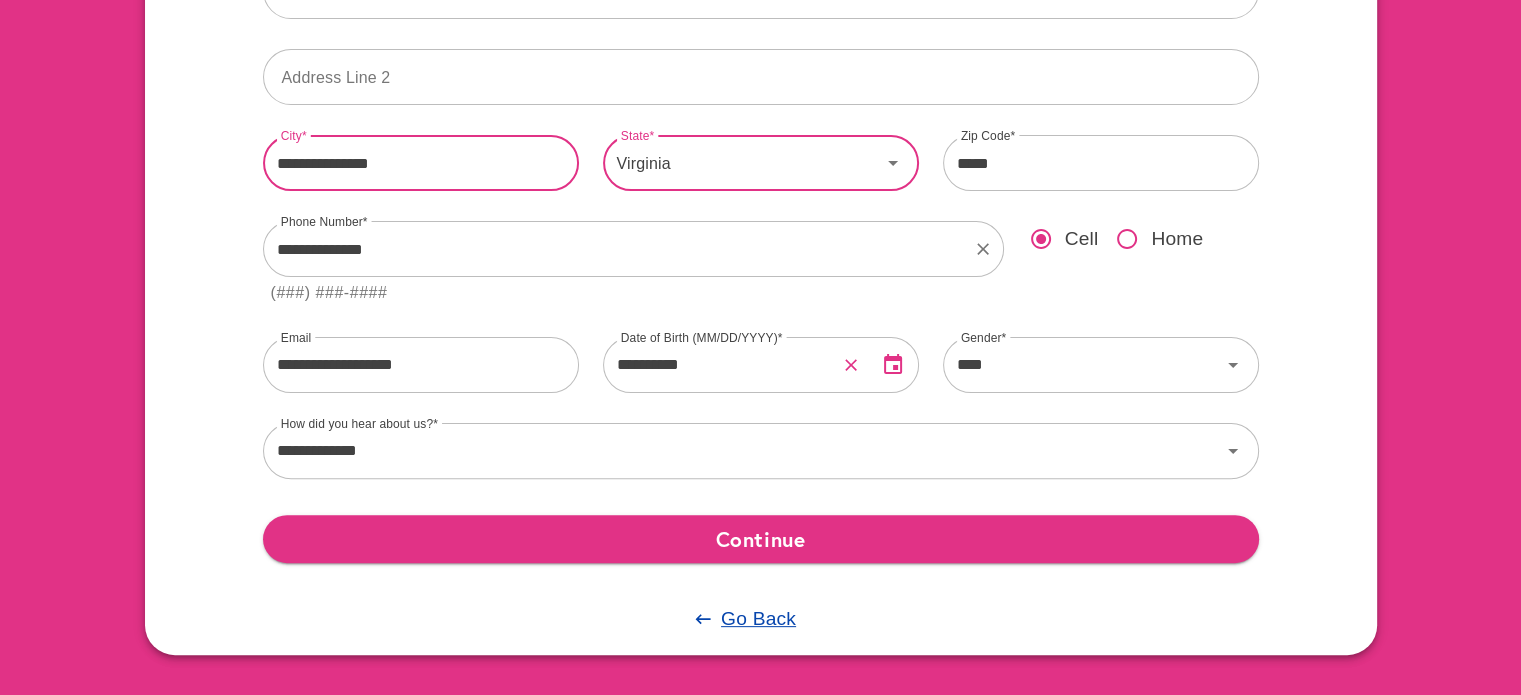 drag, startPoint x: 421, startPoint y: 124, endPoint x: 258, endPoint y: 106, distance: 163.99086 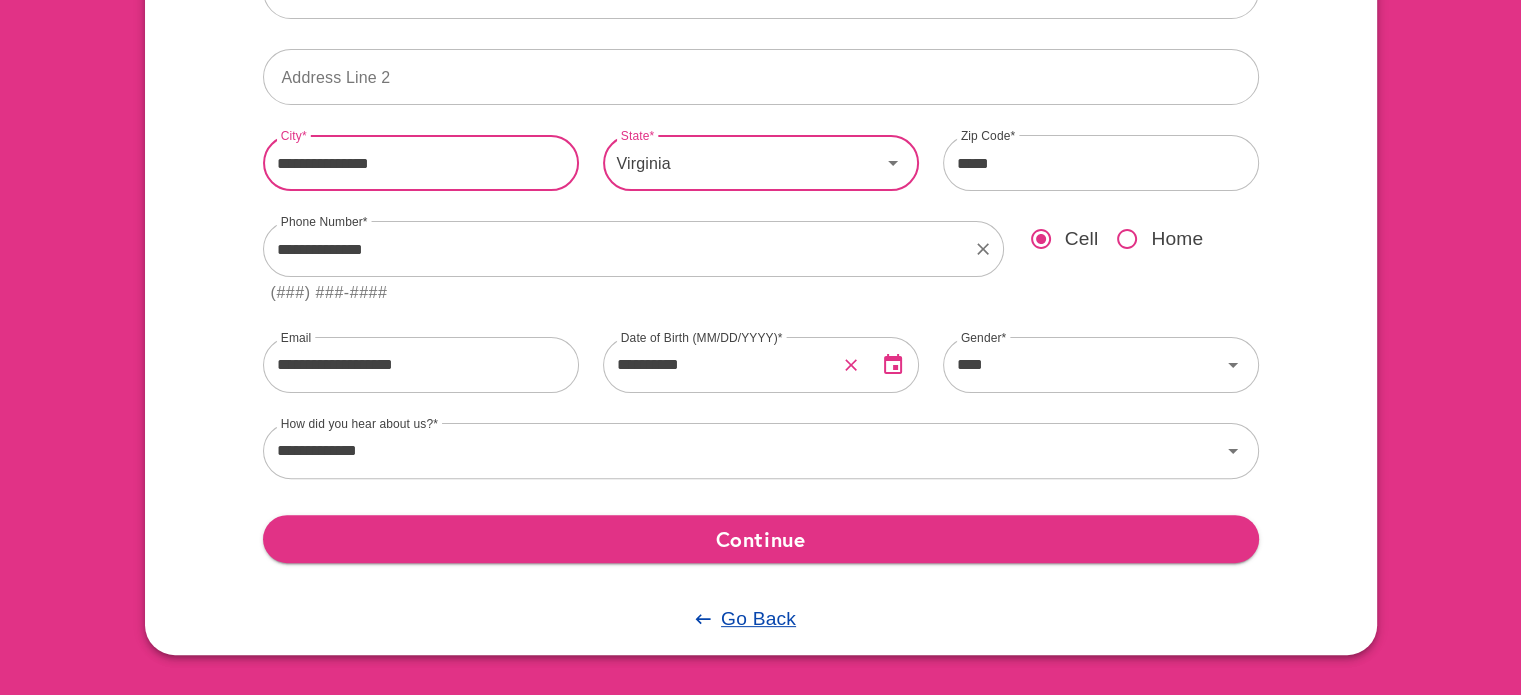 click on "**********" at bounding box center [421, 160] 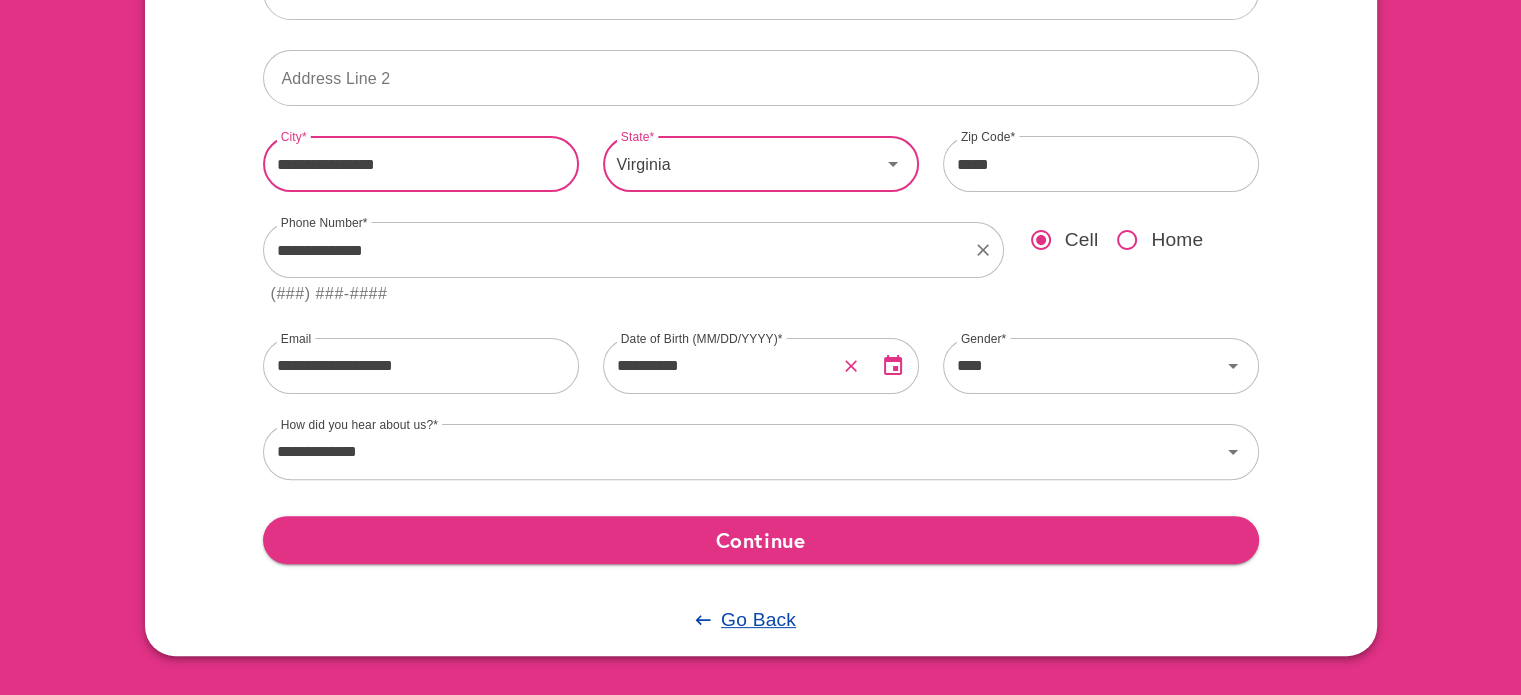 scroll, scrollTop: 456, scrollLeft: 0, axis: vertical 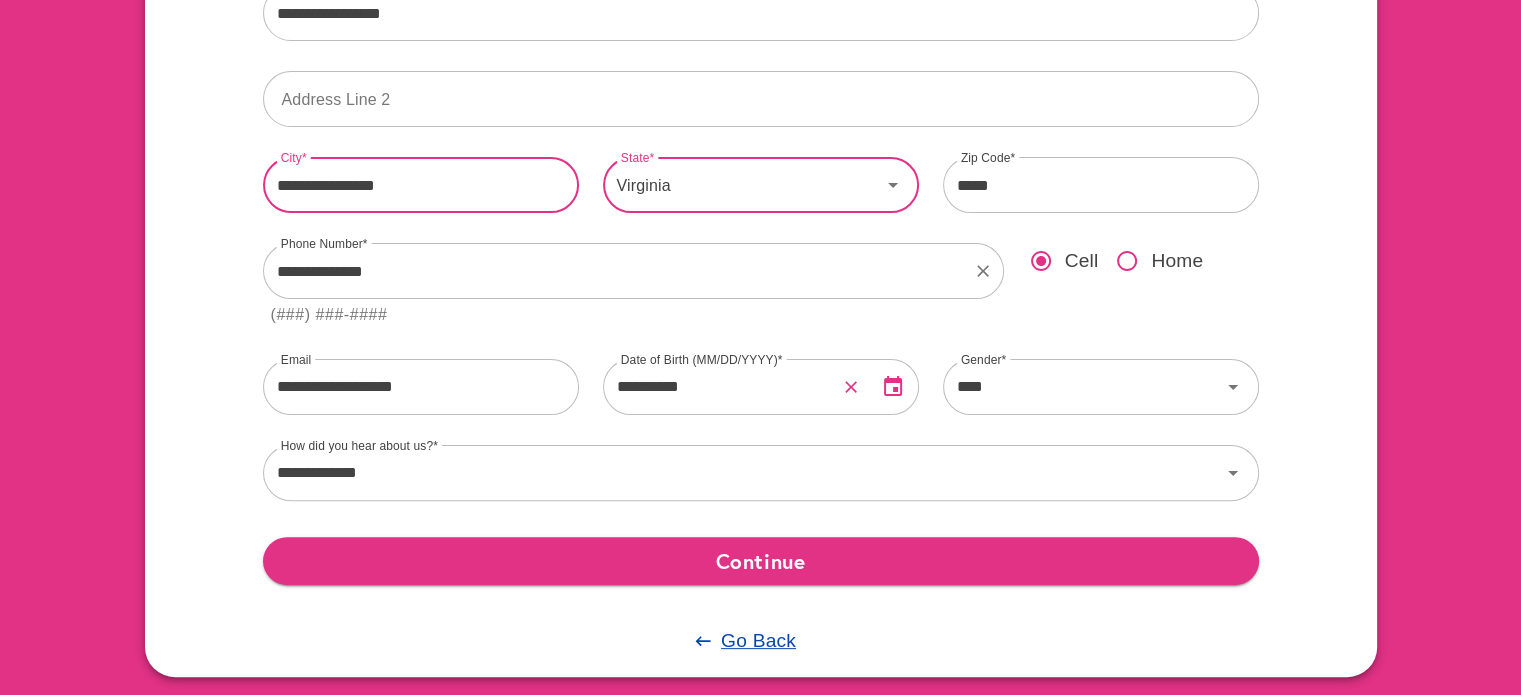 type on "**********" 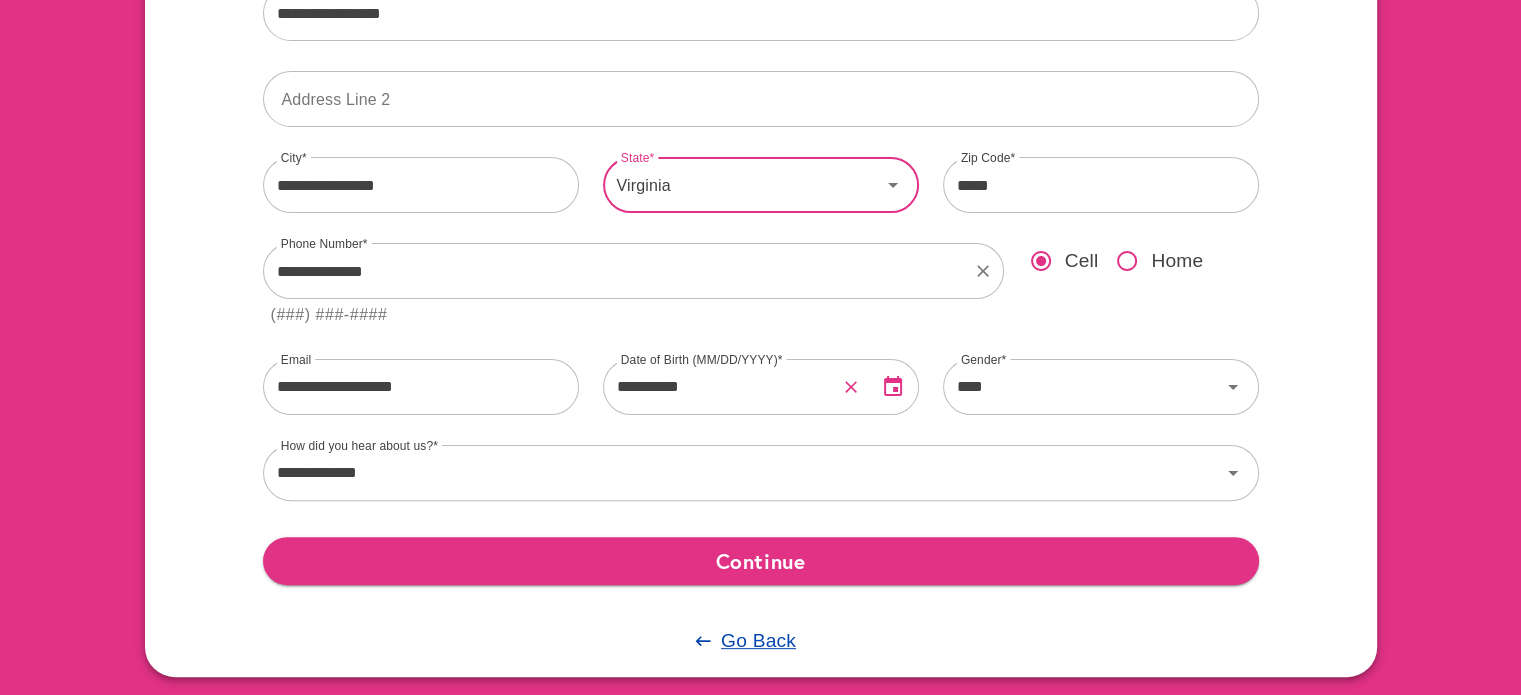 click on "**********" at bounding box center (761, 198) 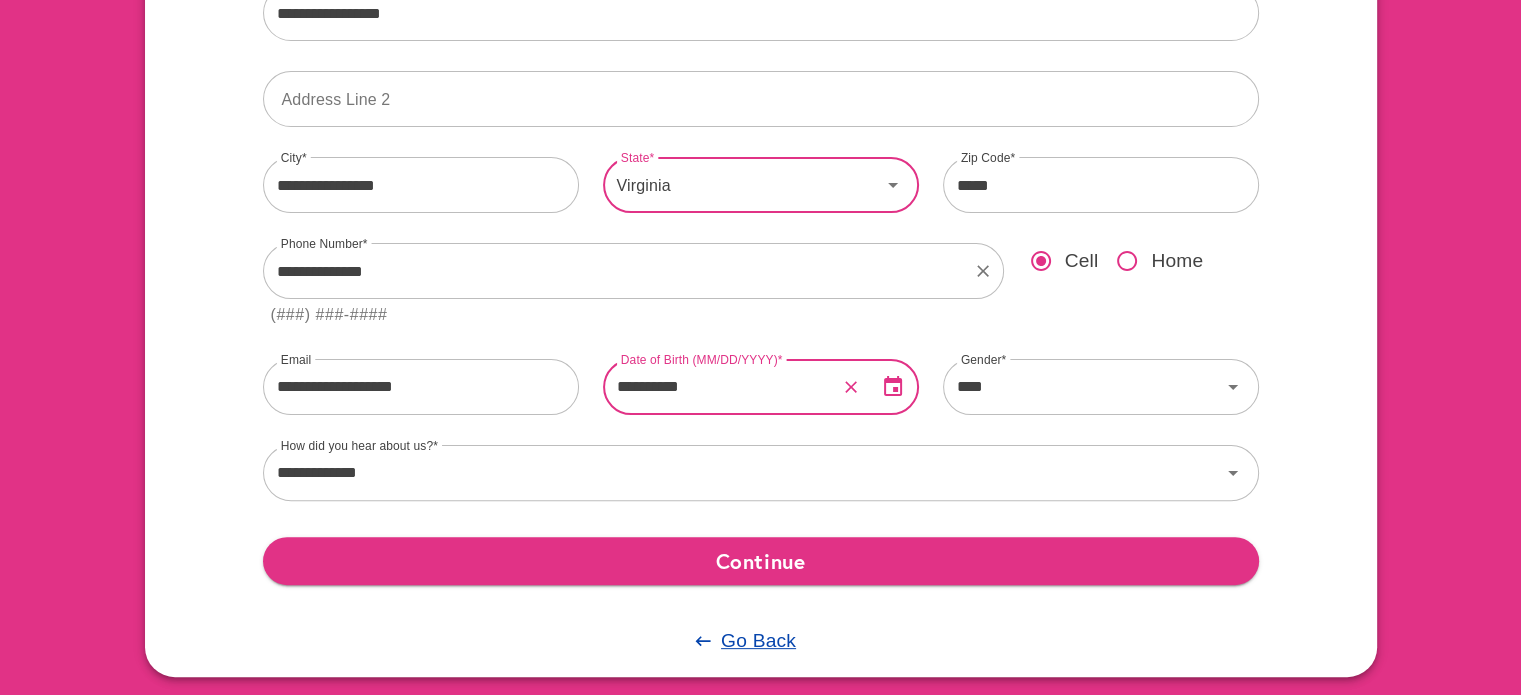 click on "**********" at bounding box center (720, 387) 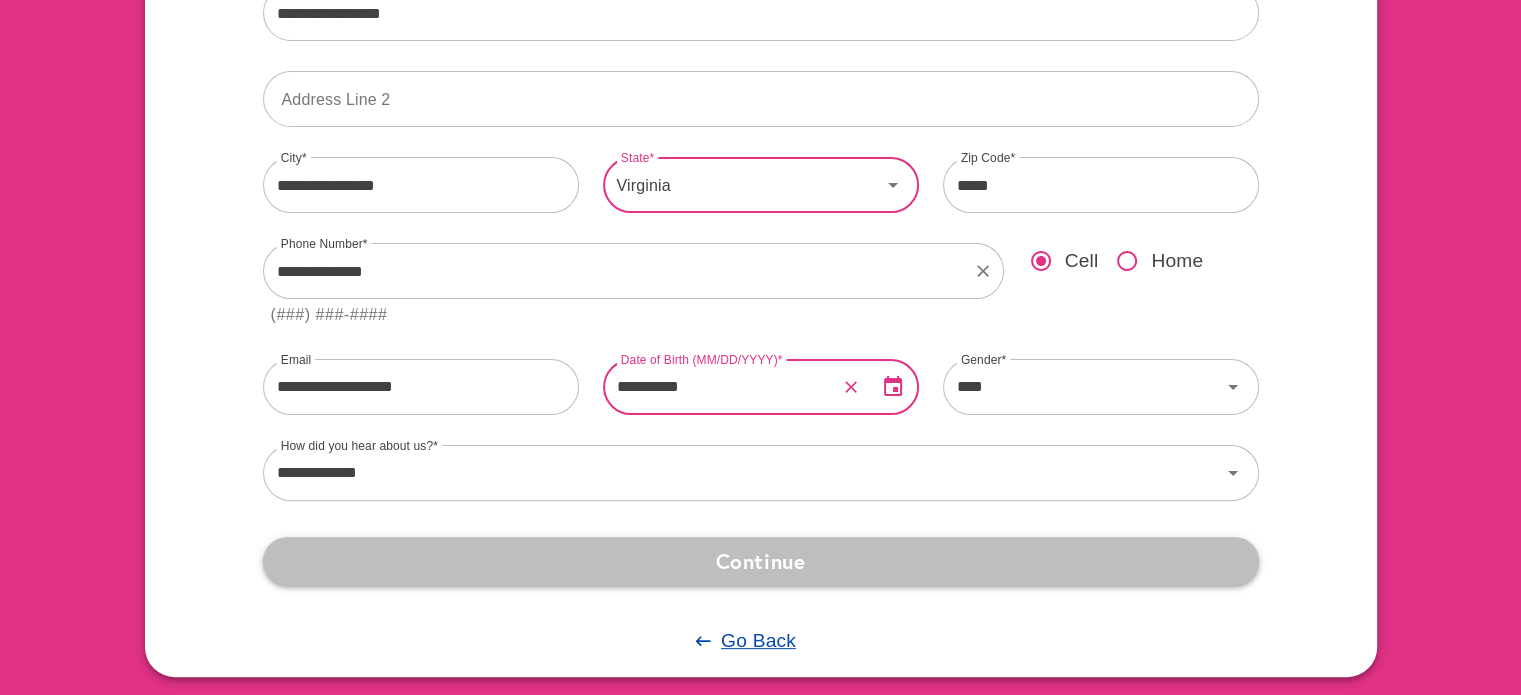 type on "**********" 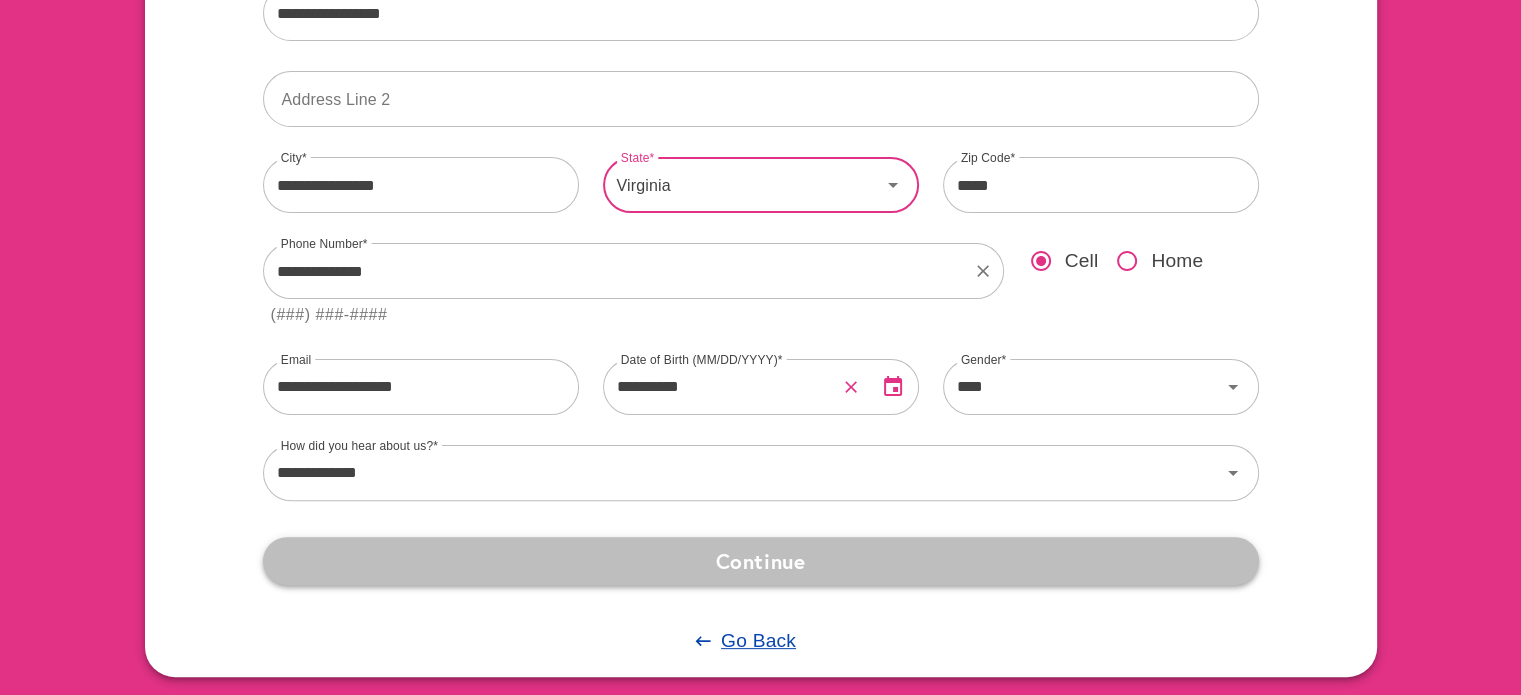 click on "Continue" at bounding box center [761, 561] 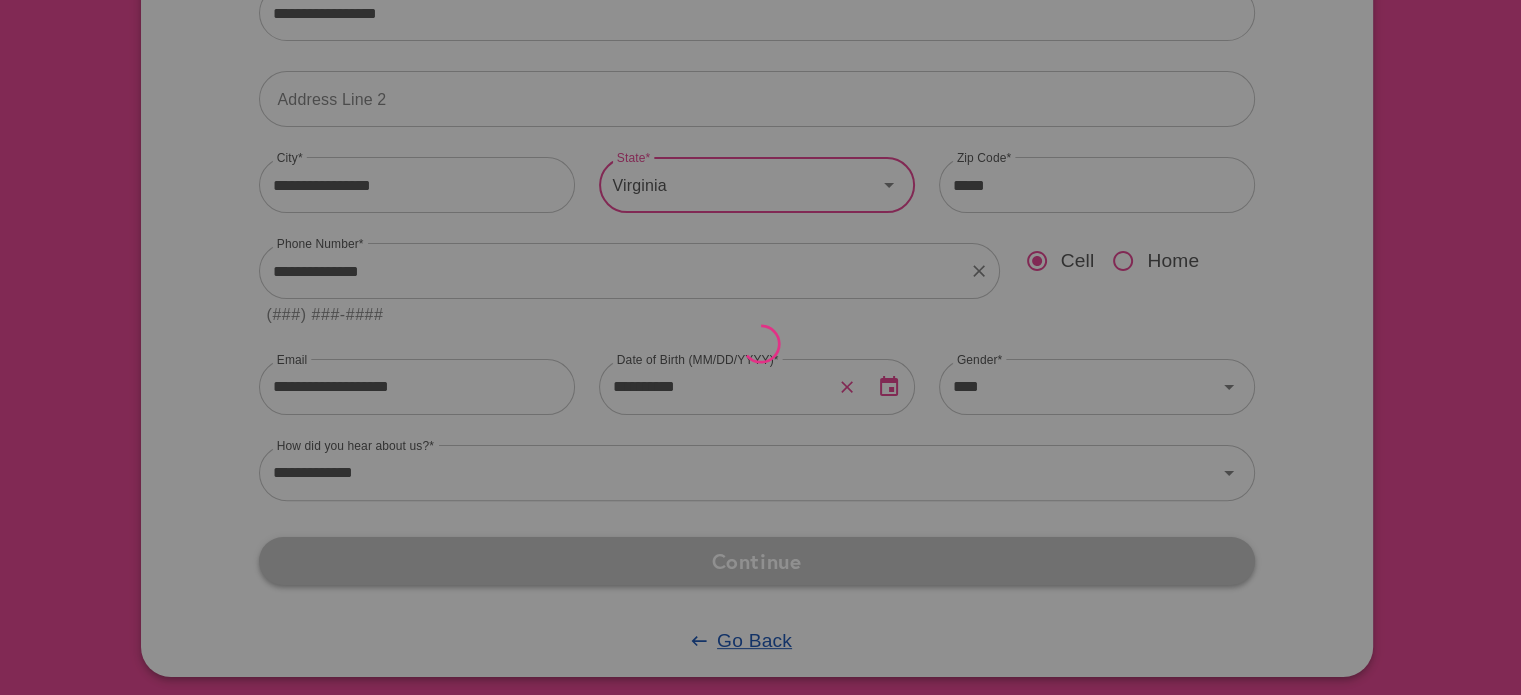 scroll, scrollTop: 0, scrollLeft: 0, axis: both 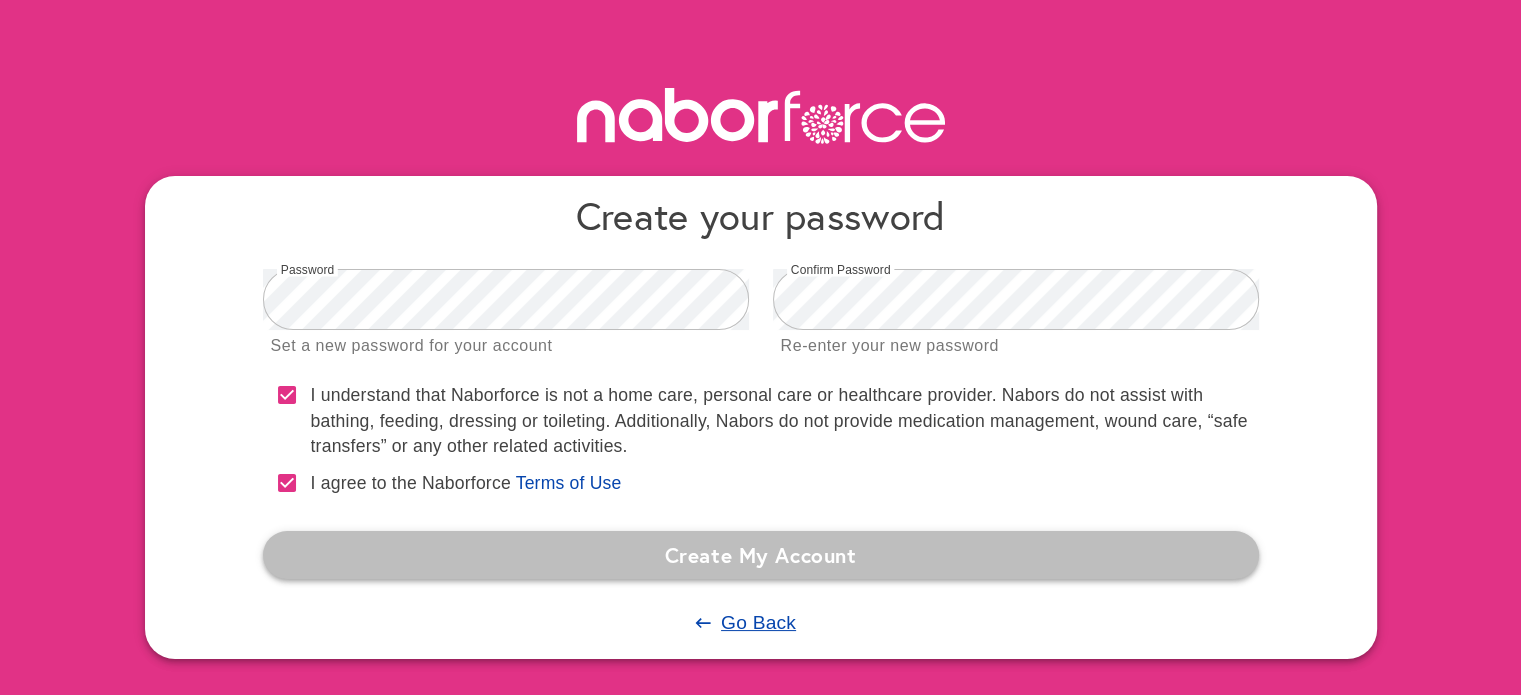 click on "Create My Account" at bounding box center (761, 555) 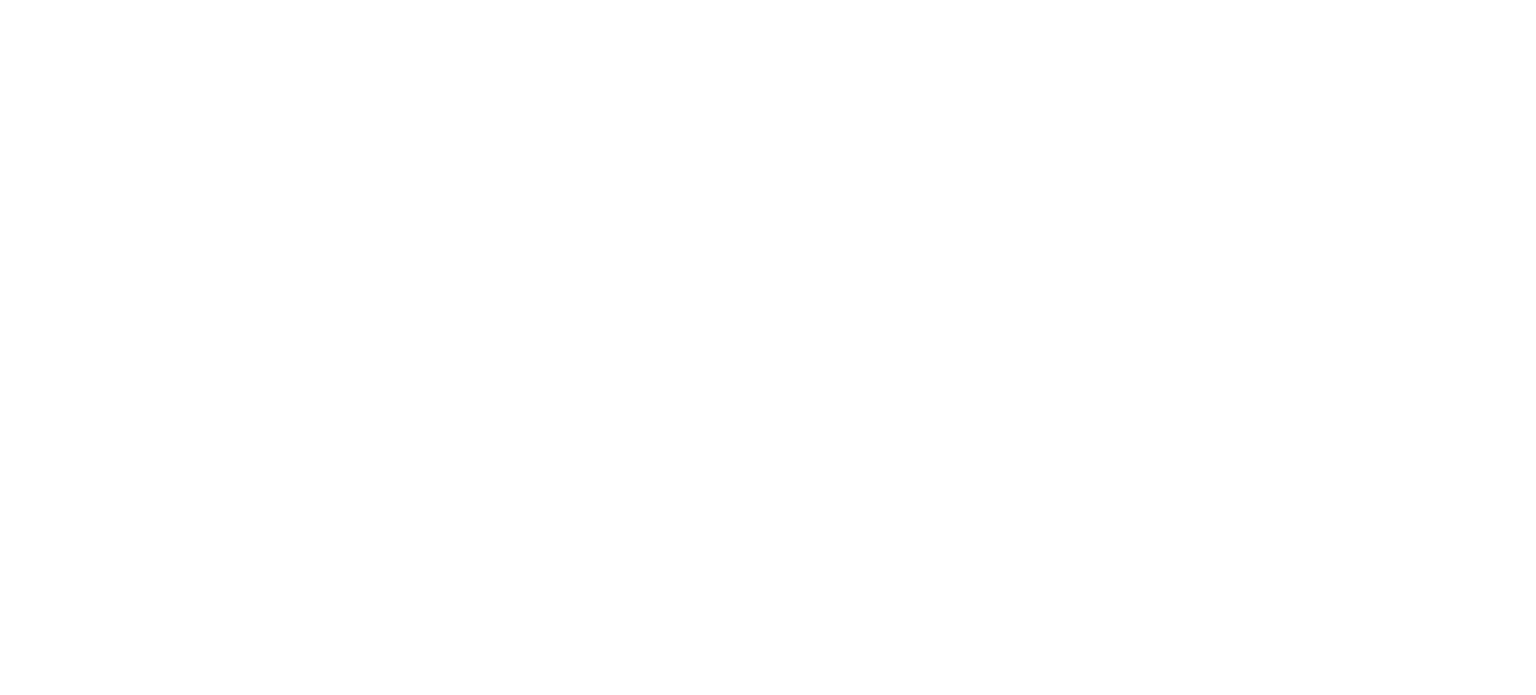 scroll, scrollTop: 0, scrollLeft: 0, axis: both 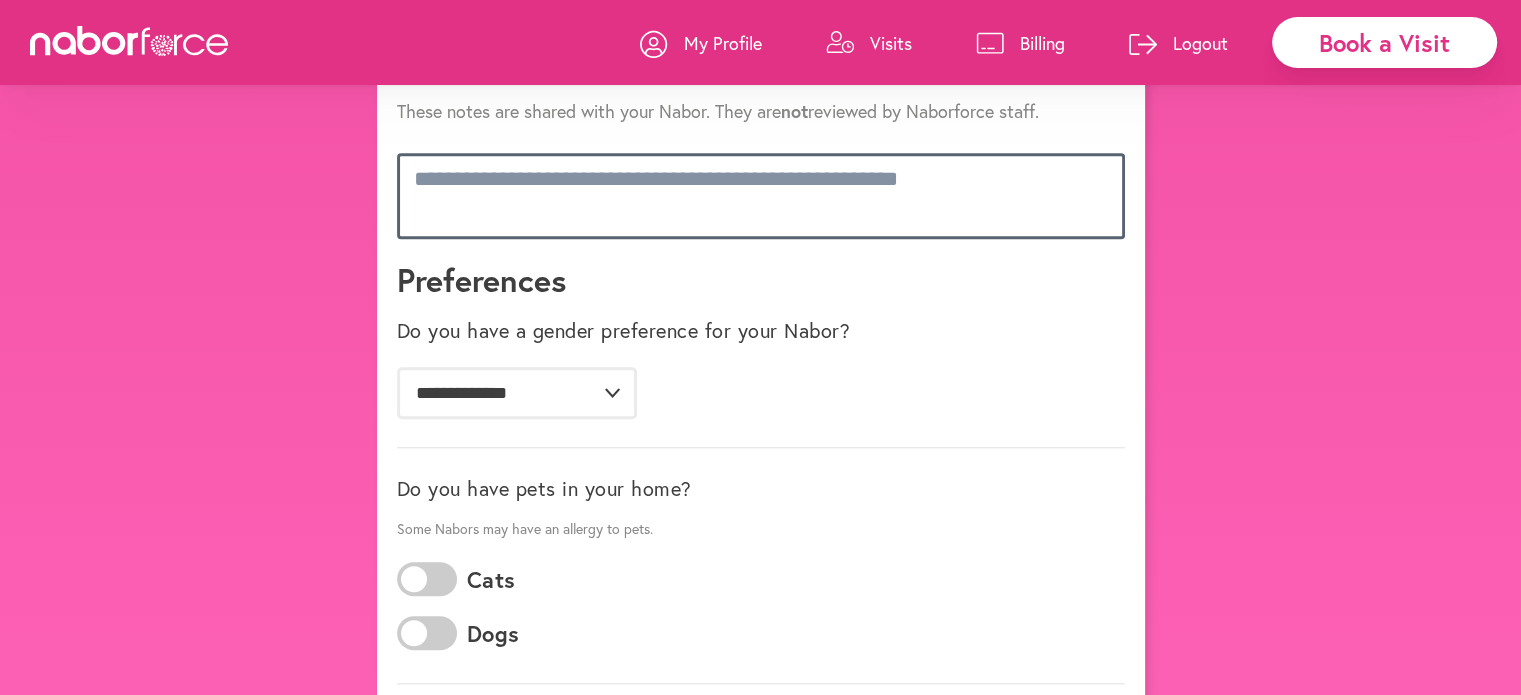 click at bounding box center [761, 196] 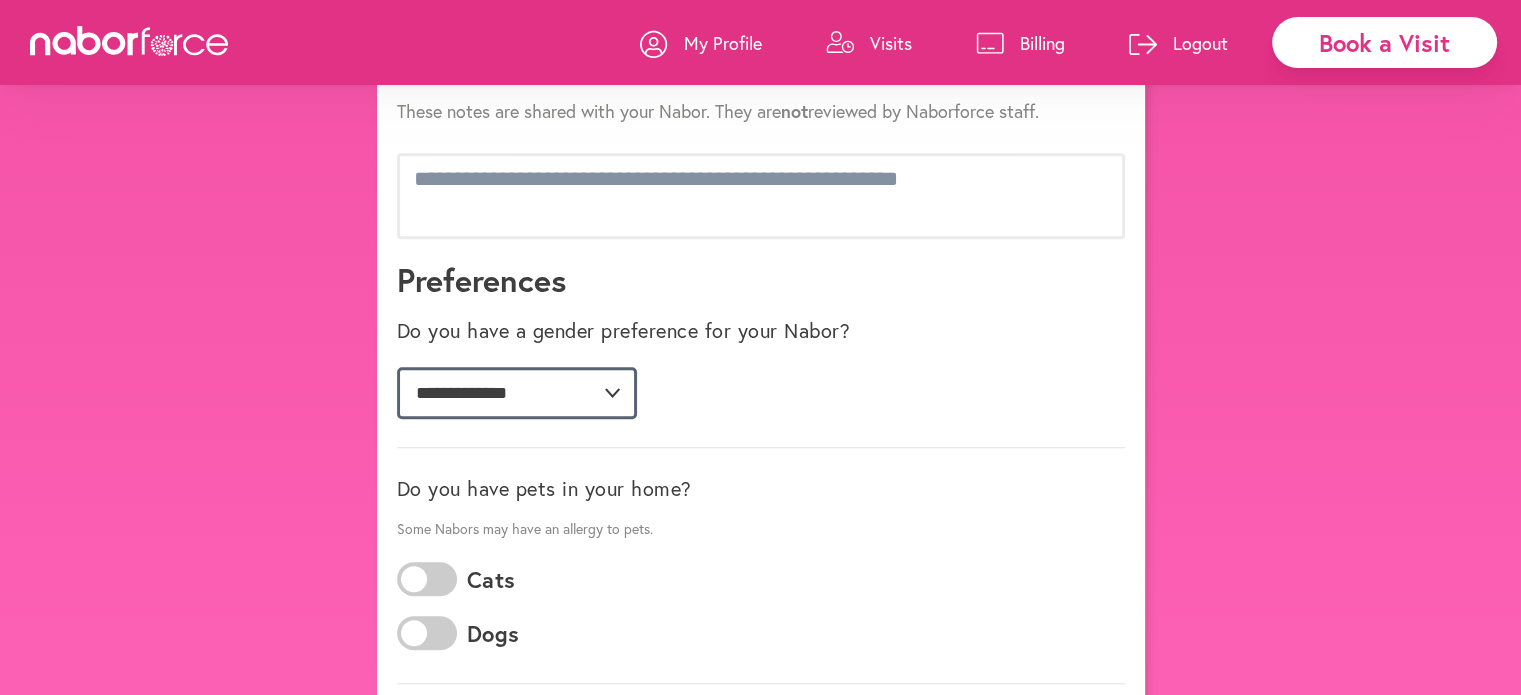 click on "**********" at bounding box center [517, 393] 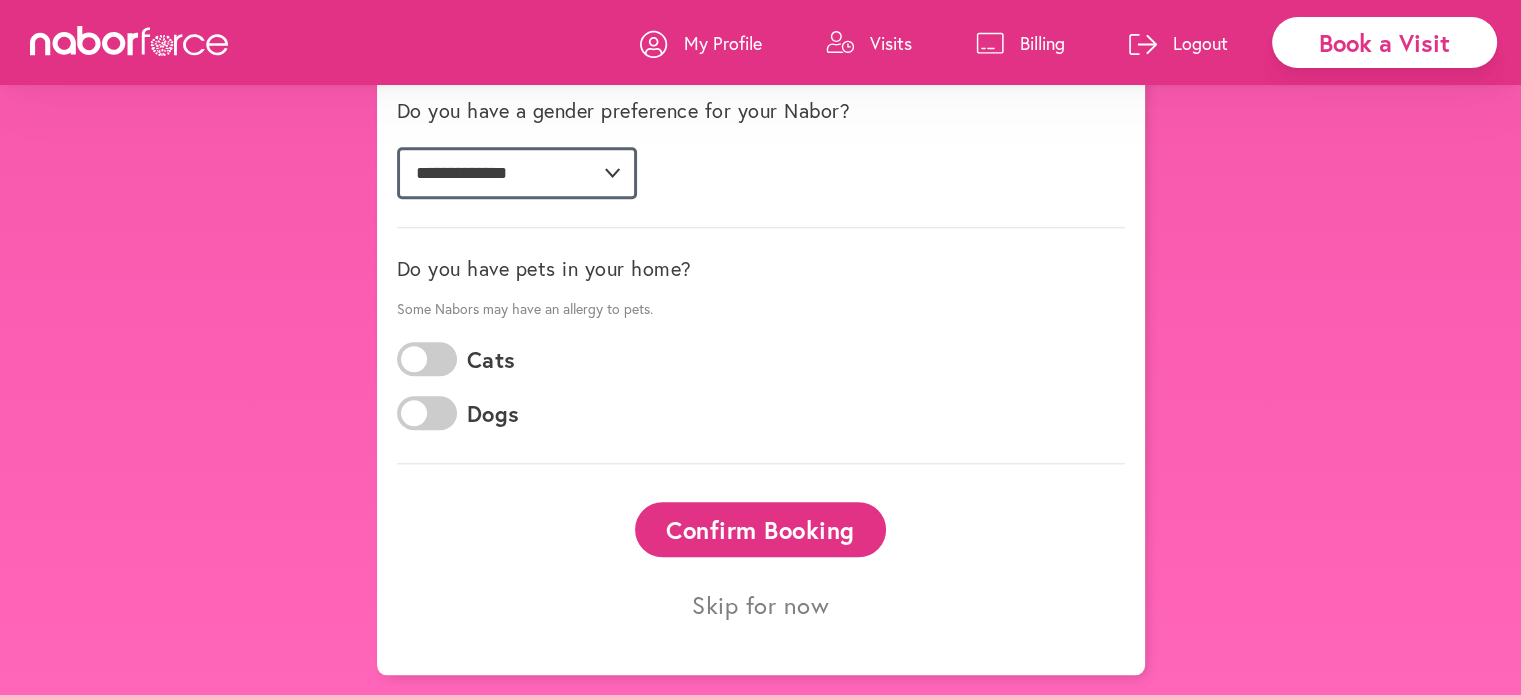 scroll, scrollTop: 1892, scrollLeft: 0, axis: vertical 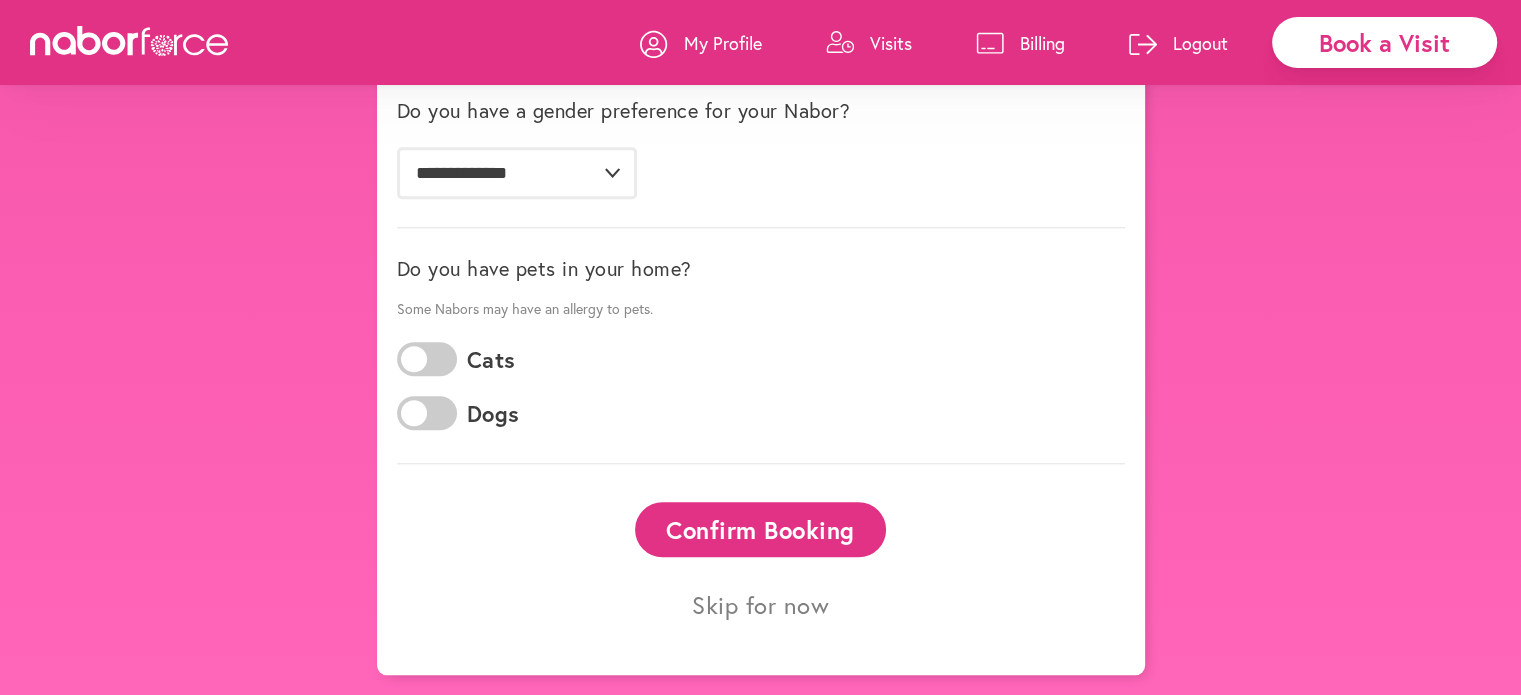 click at bounding box center [427, 359] 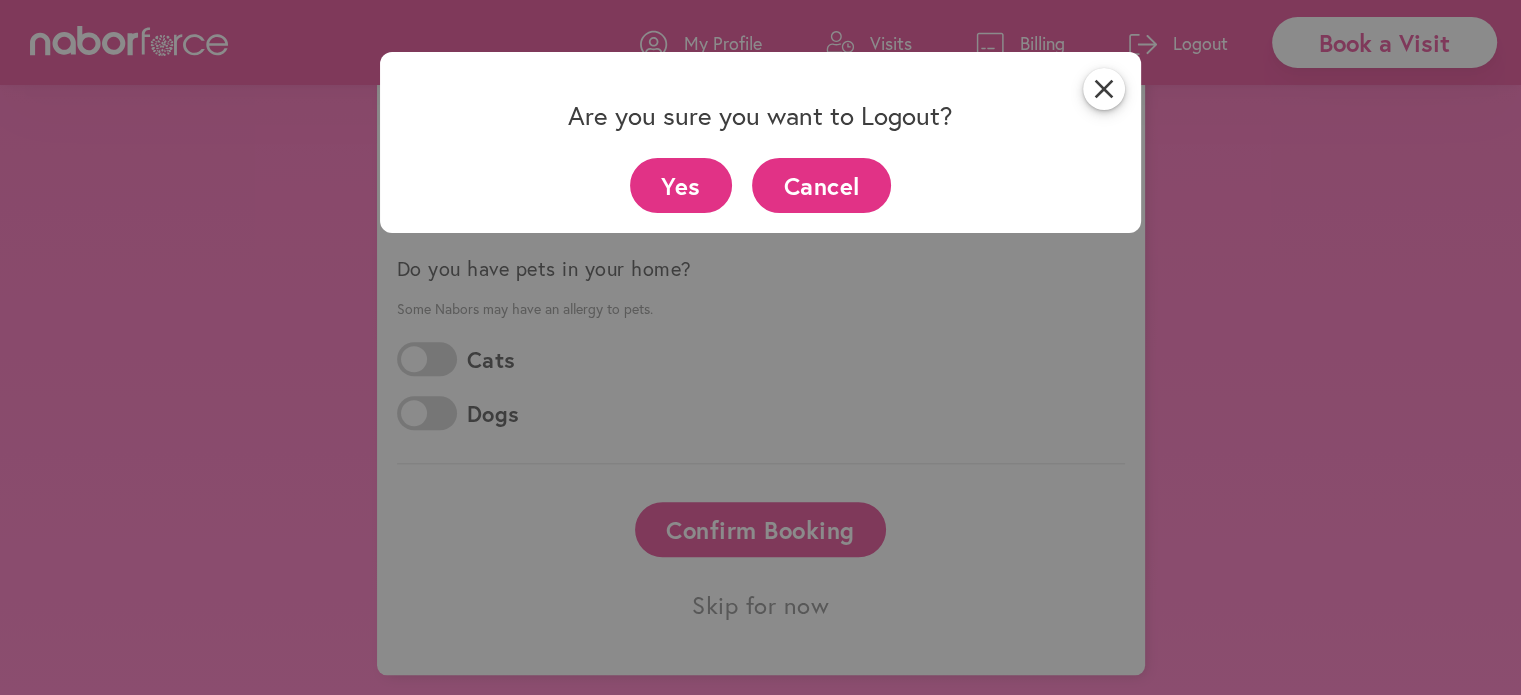 click on "Yes" at bounding box center [681, 185] 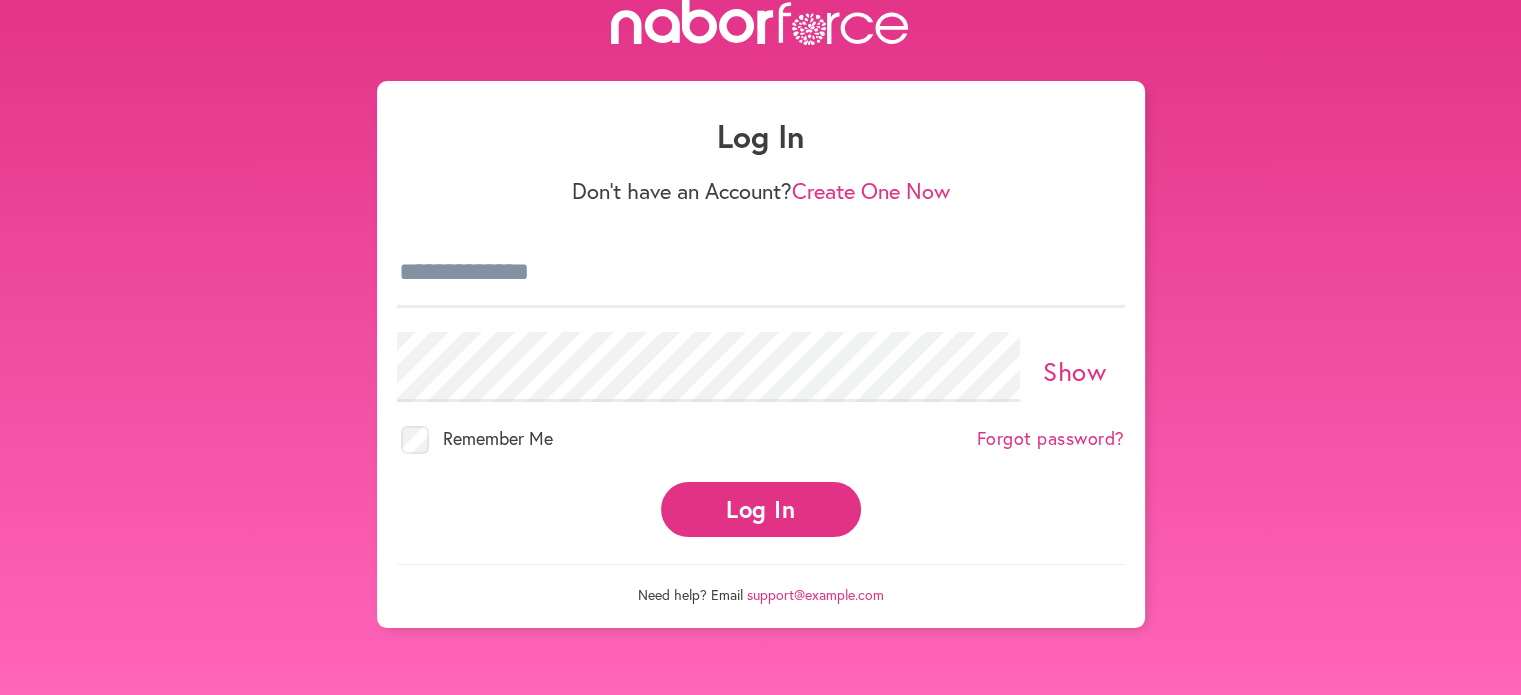 scroll, scrollTop: 0, scrollLeft: 0, axis: both 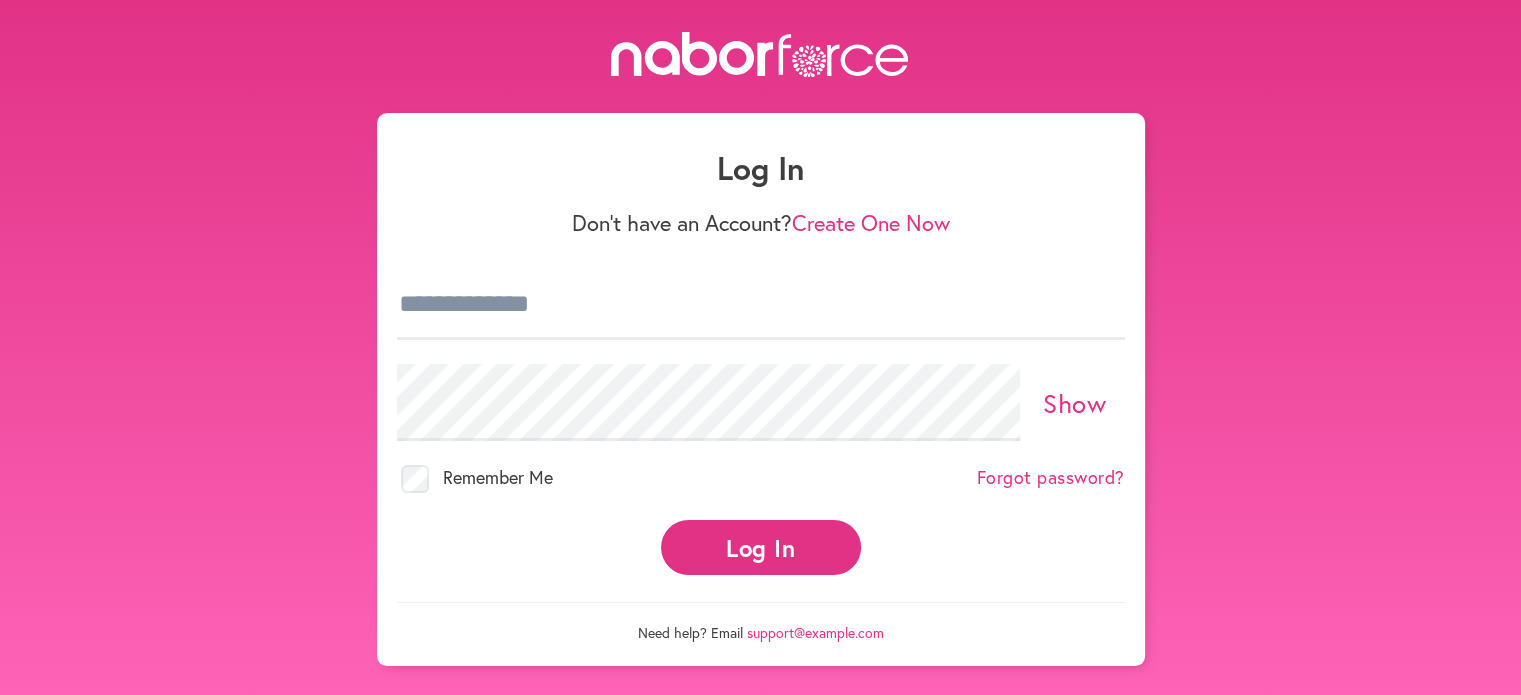 click on "Log In" at bounding box center (761, 547) 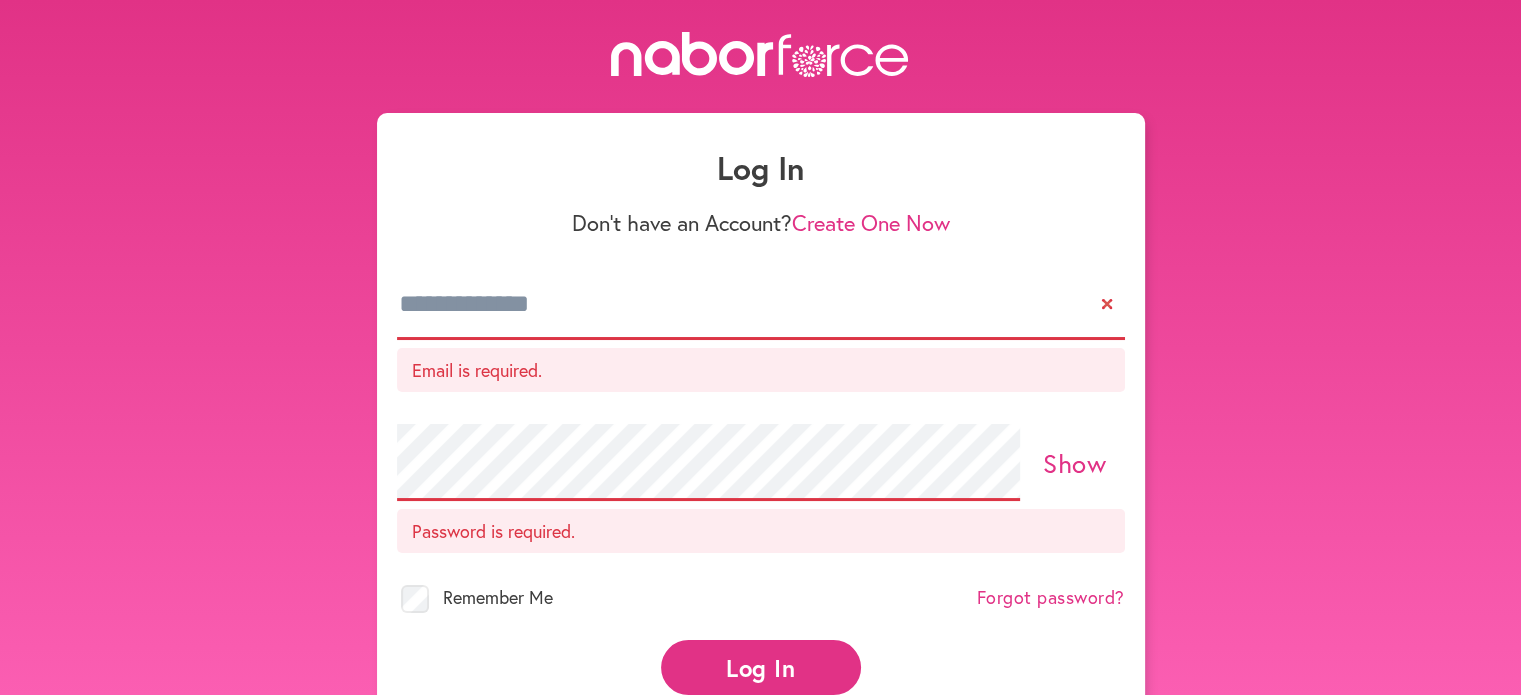 click at bounding box center [761, 305] 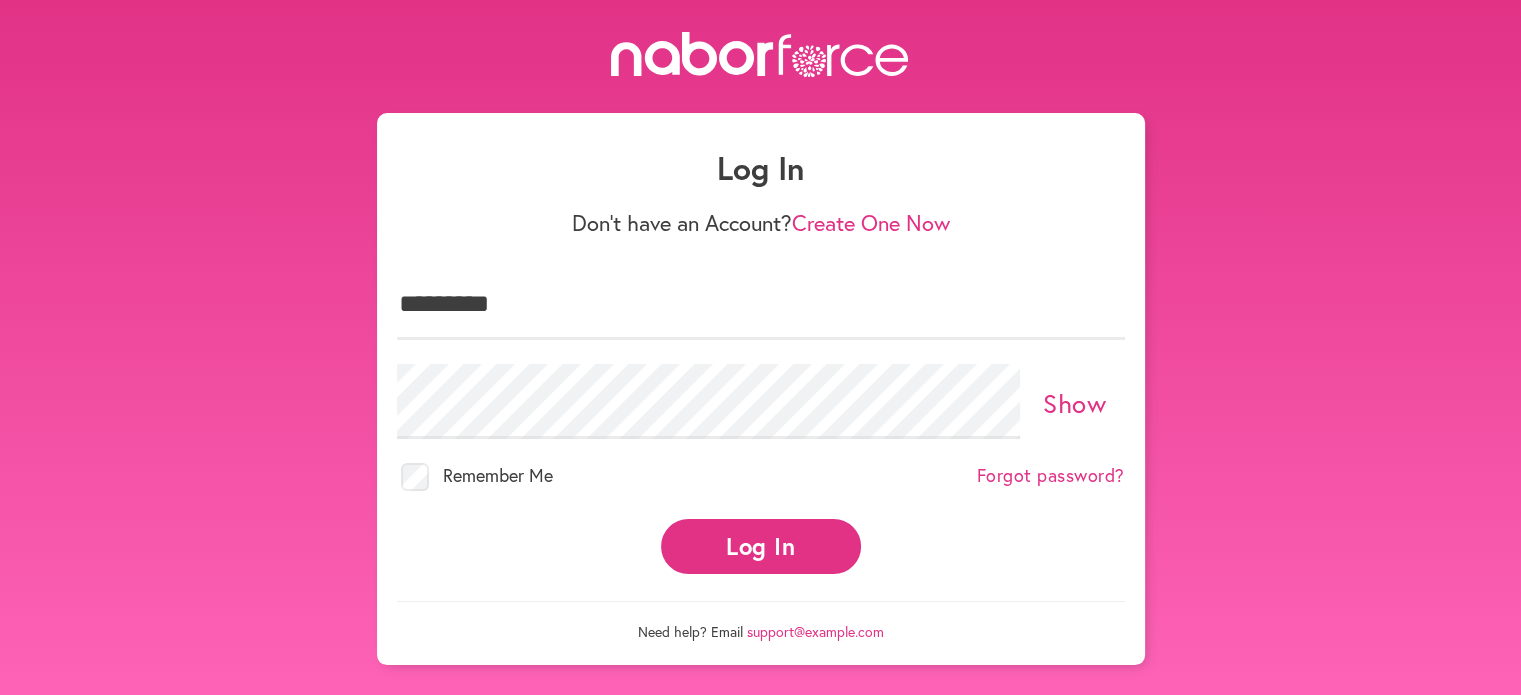 click on "Log In" at bounding box center (761, 546) 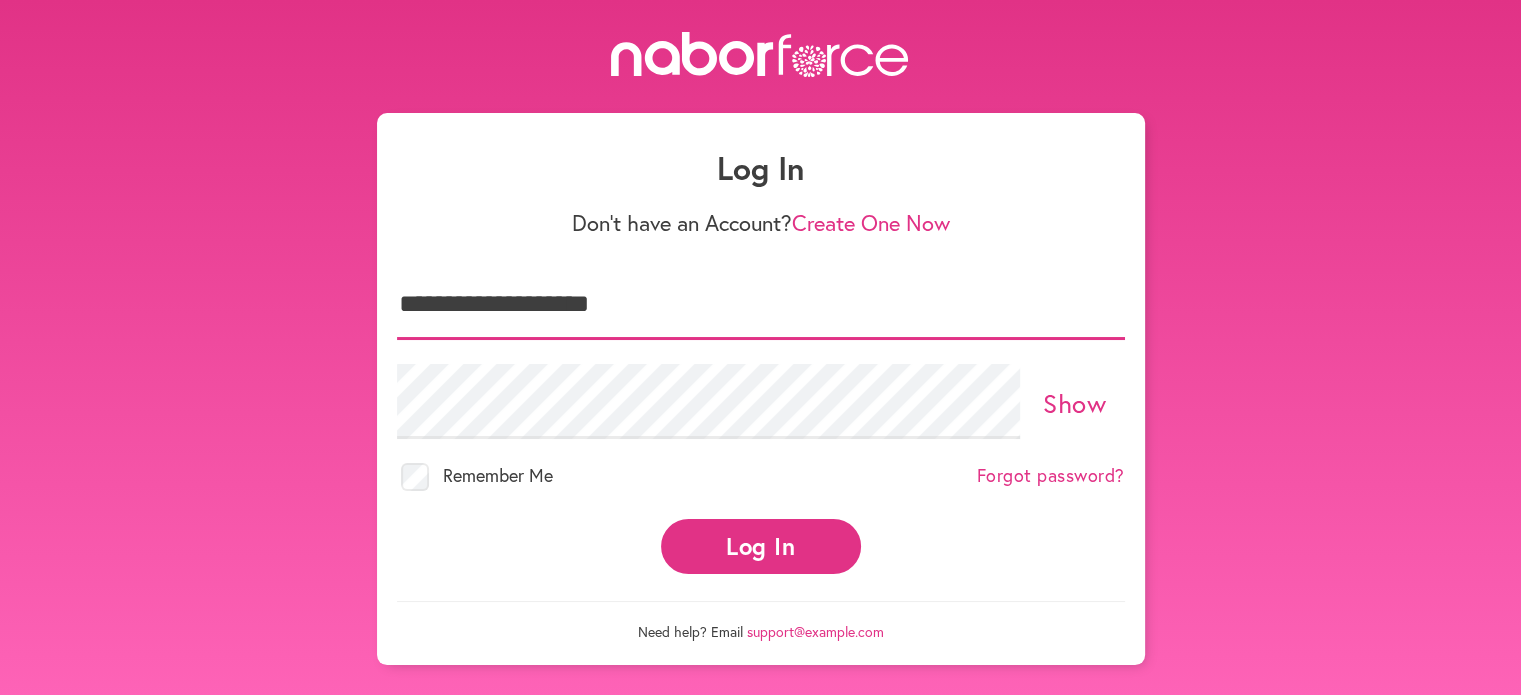 type on "**********" 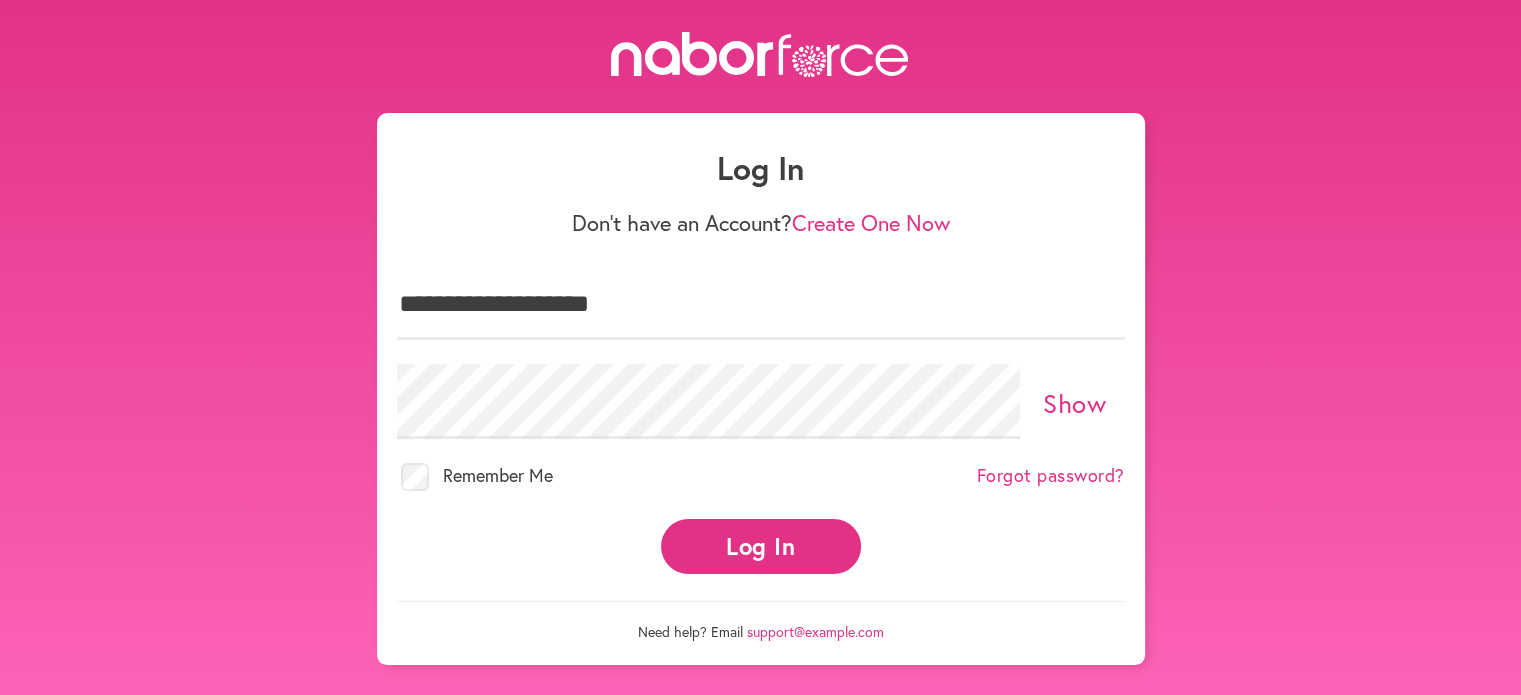 click on "Log In" at bounding box center [761, 546] 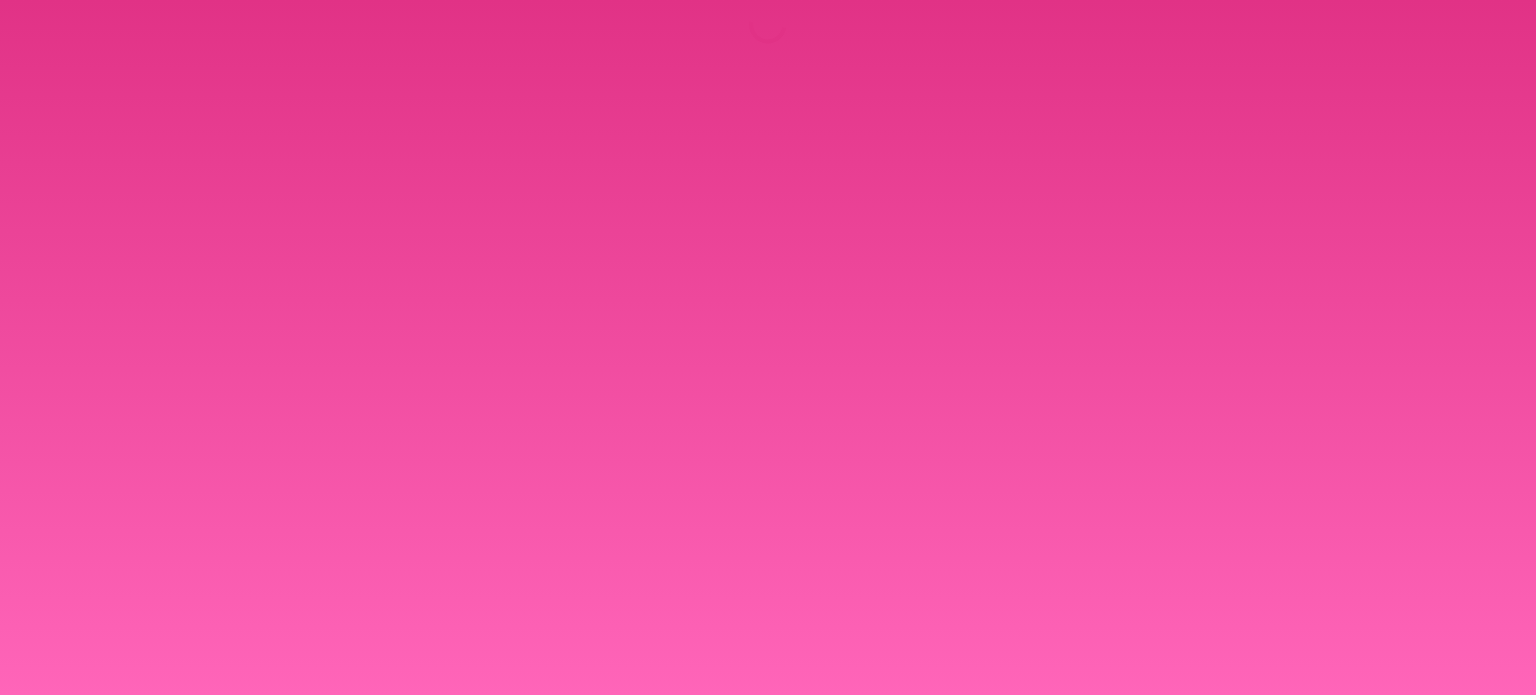scroll, scrollTop: 0, scrollLeft: 0, axis: both 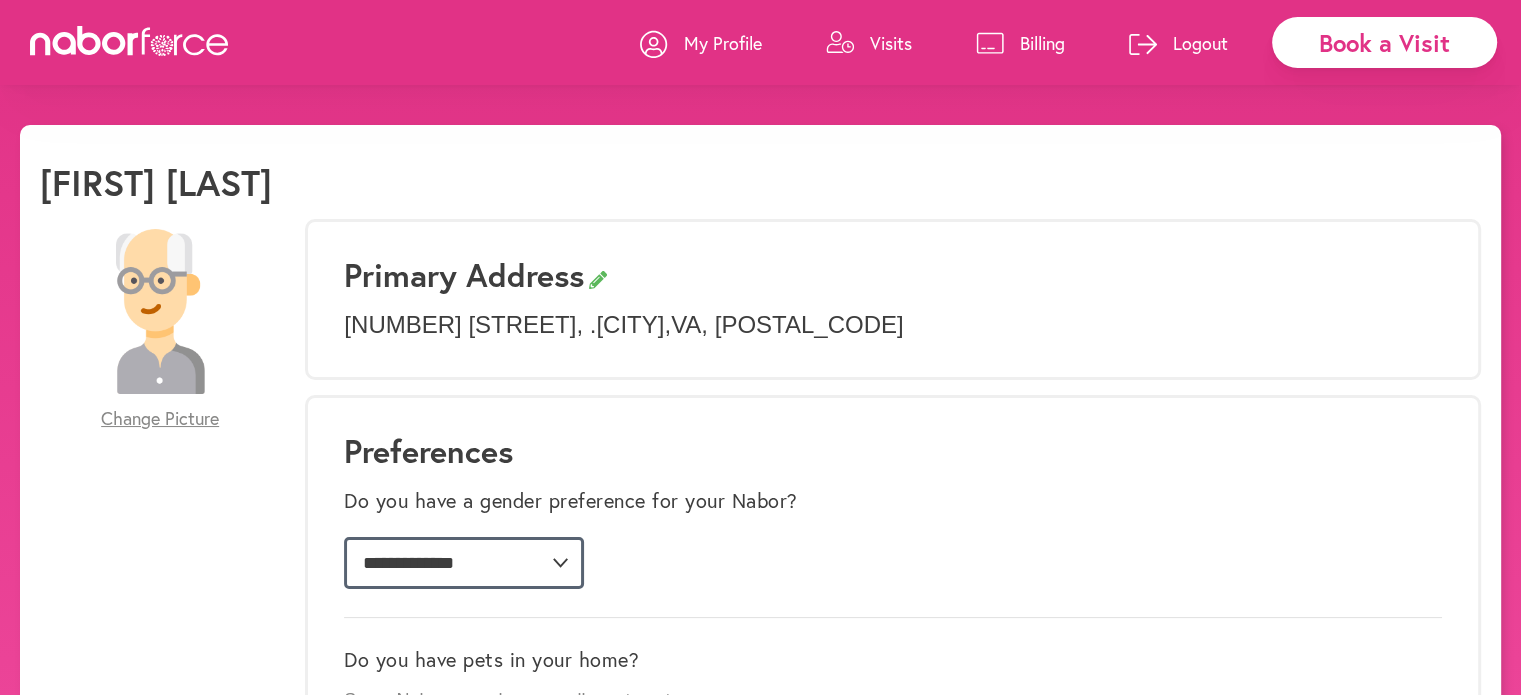 click on "**********" at bounding box center [464, 563] 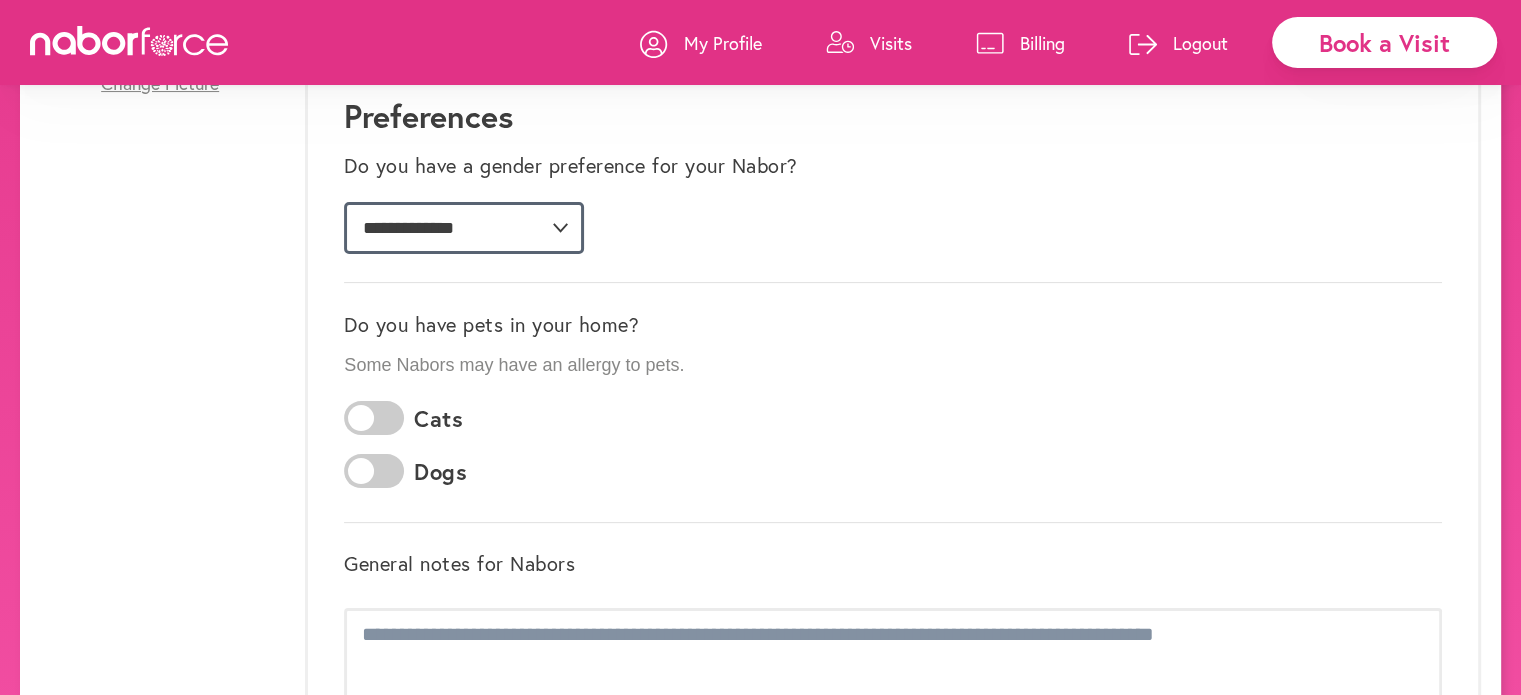 scroll, scrollTop: 348, scrollLeft: 0, axis: vertical 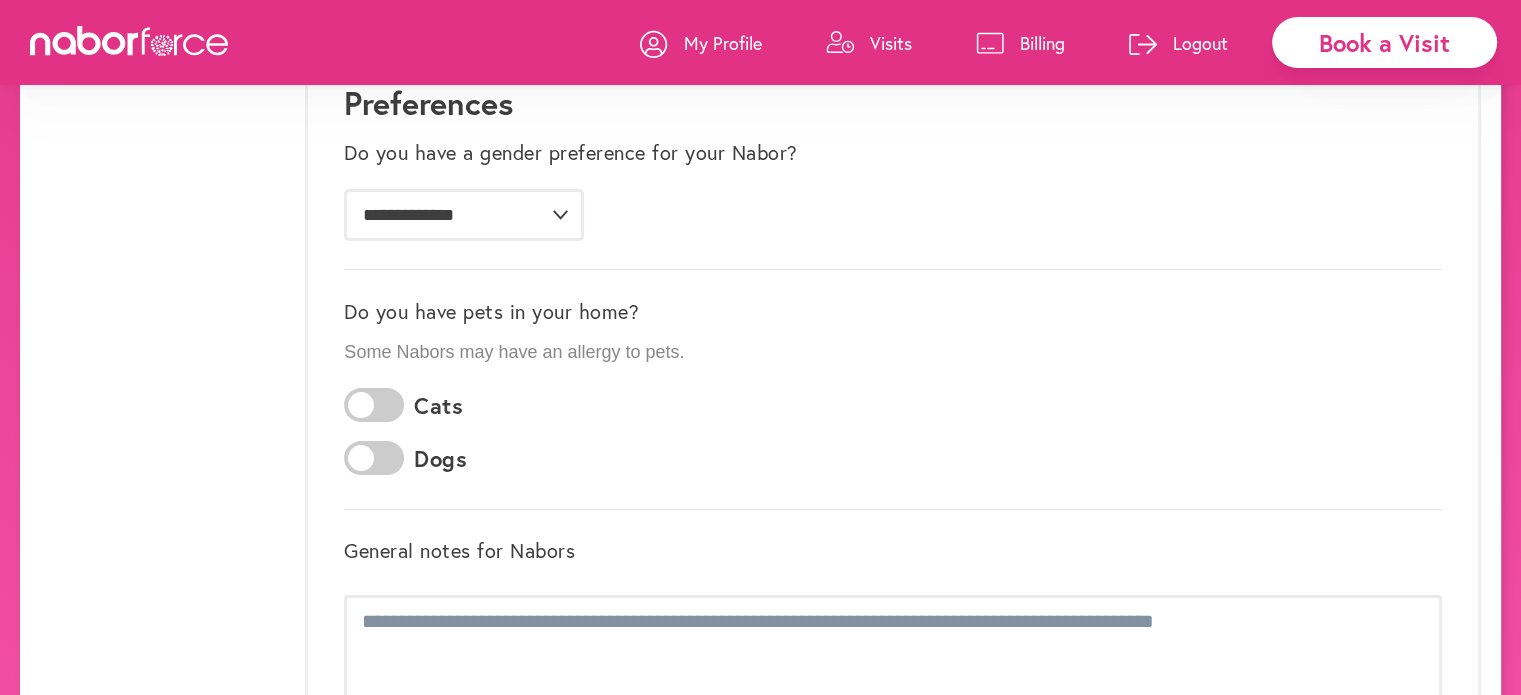 click at bounding box center [374, 405] 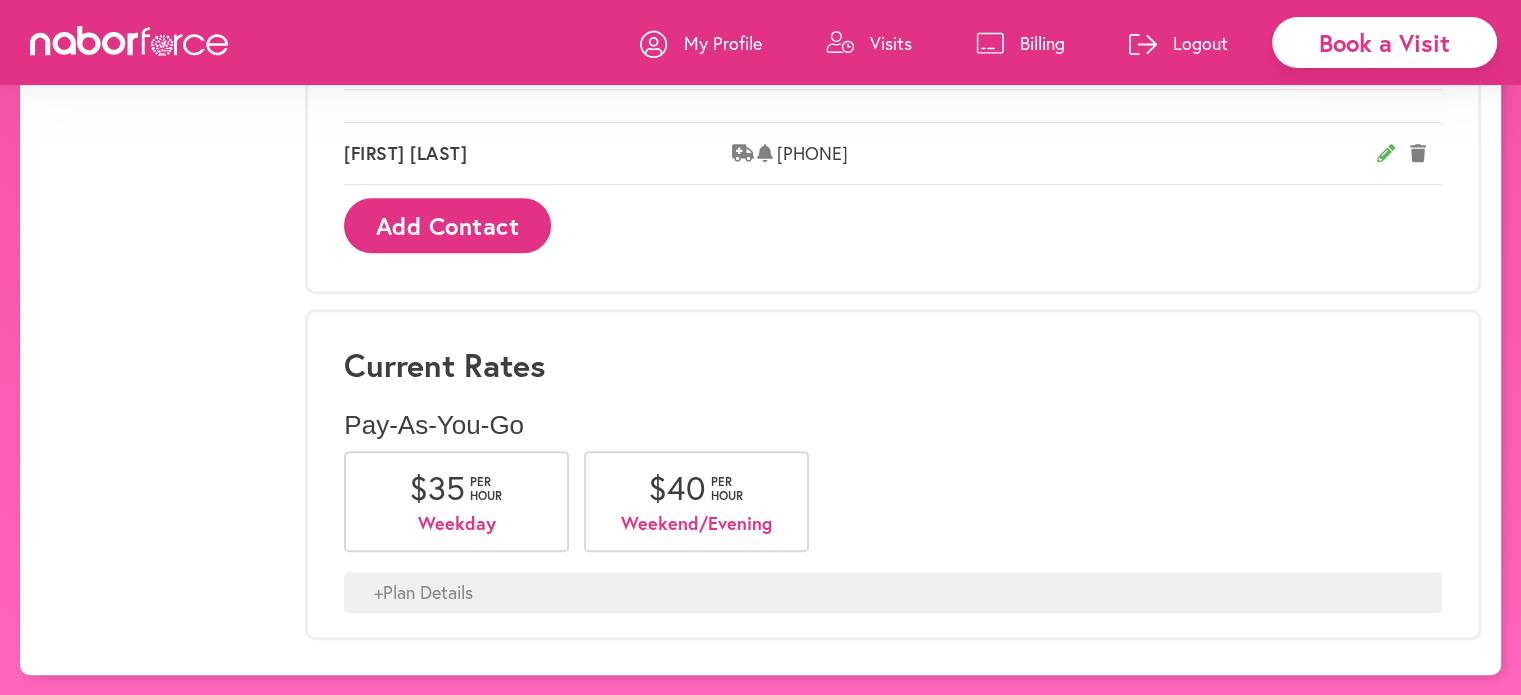 scroll, scrollTop: 1488, scrollLeft: 0, axis: vertical 